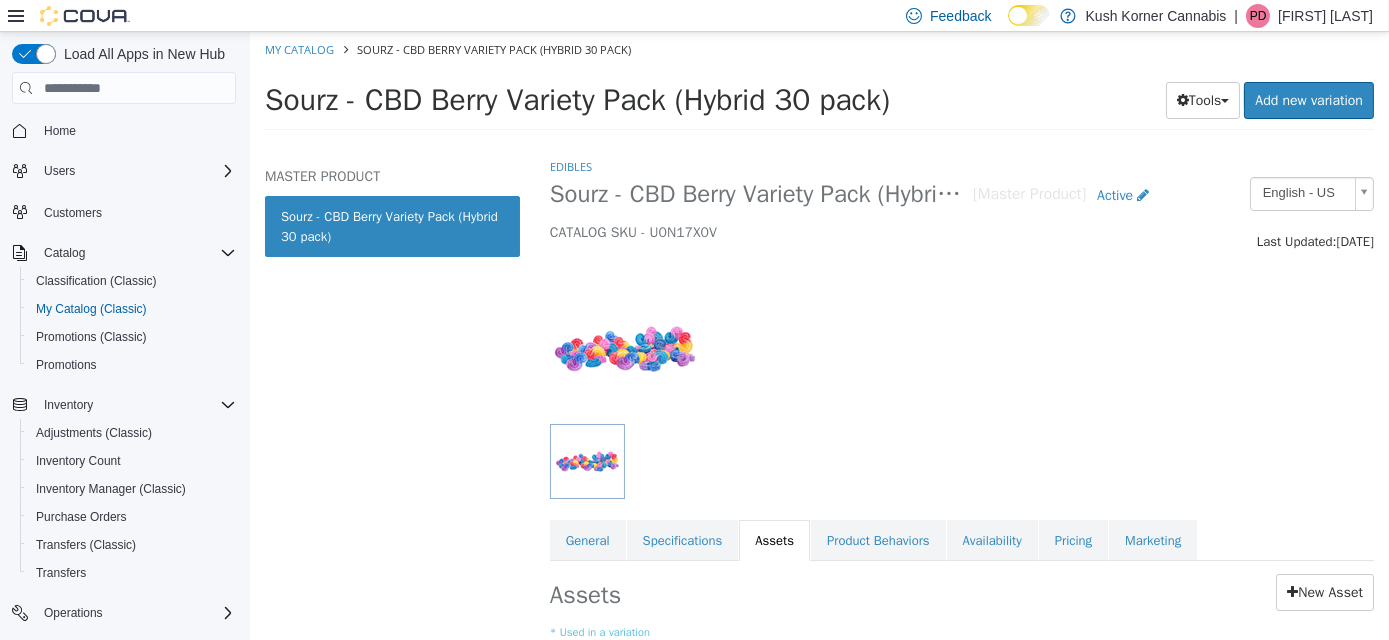 scroll, scrollTop: 0, scrollLeft: 0, axis: both 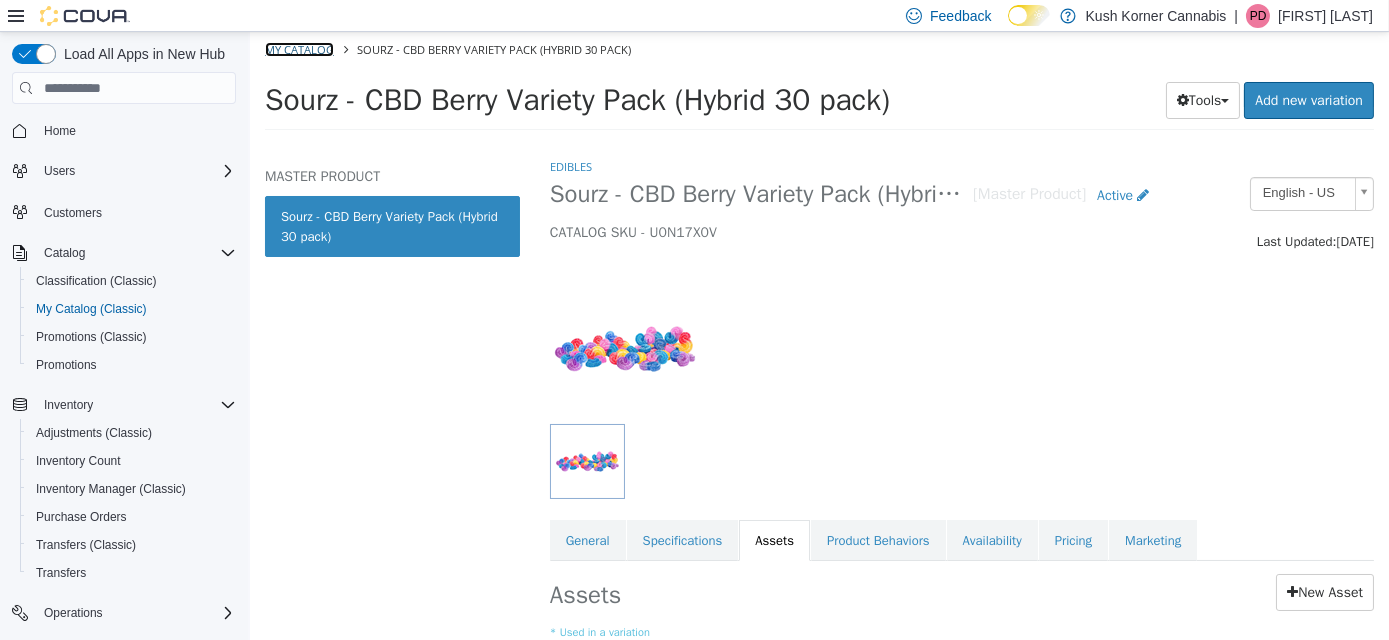 click on "My Catalog" at bounding box center [298, 49] 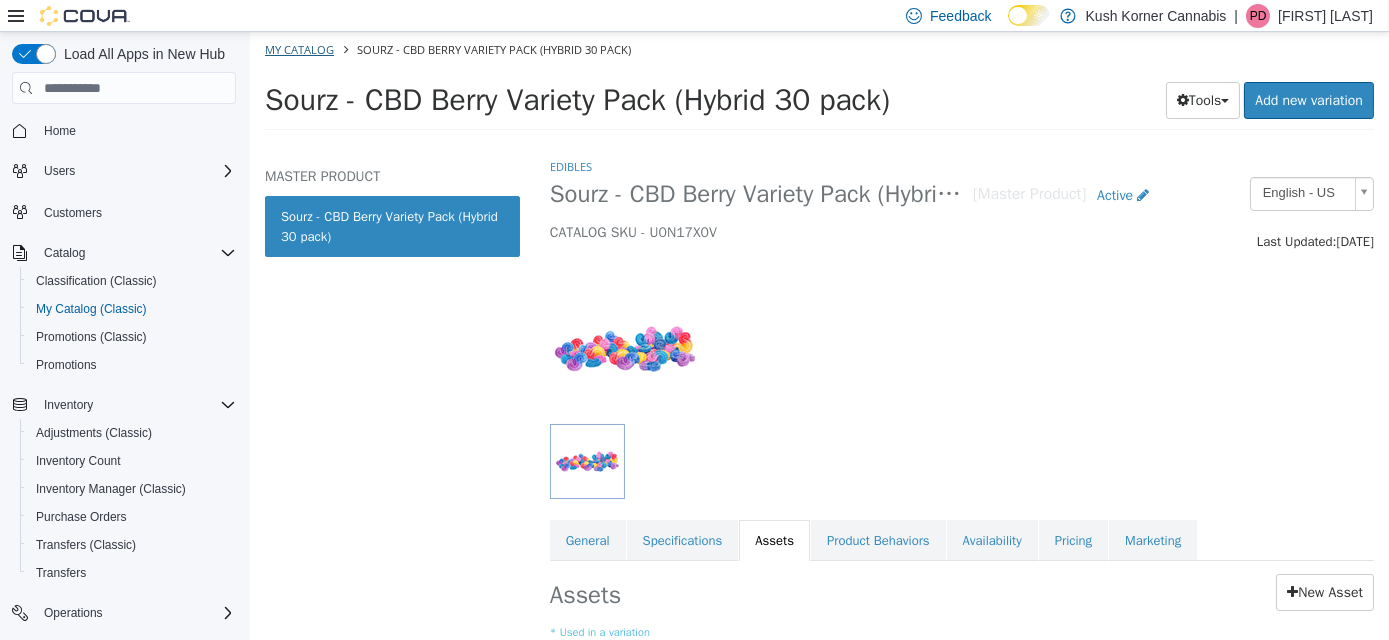 select on "**********" 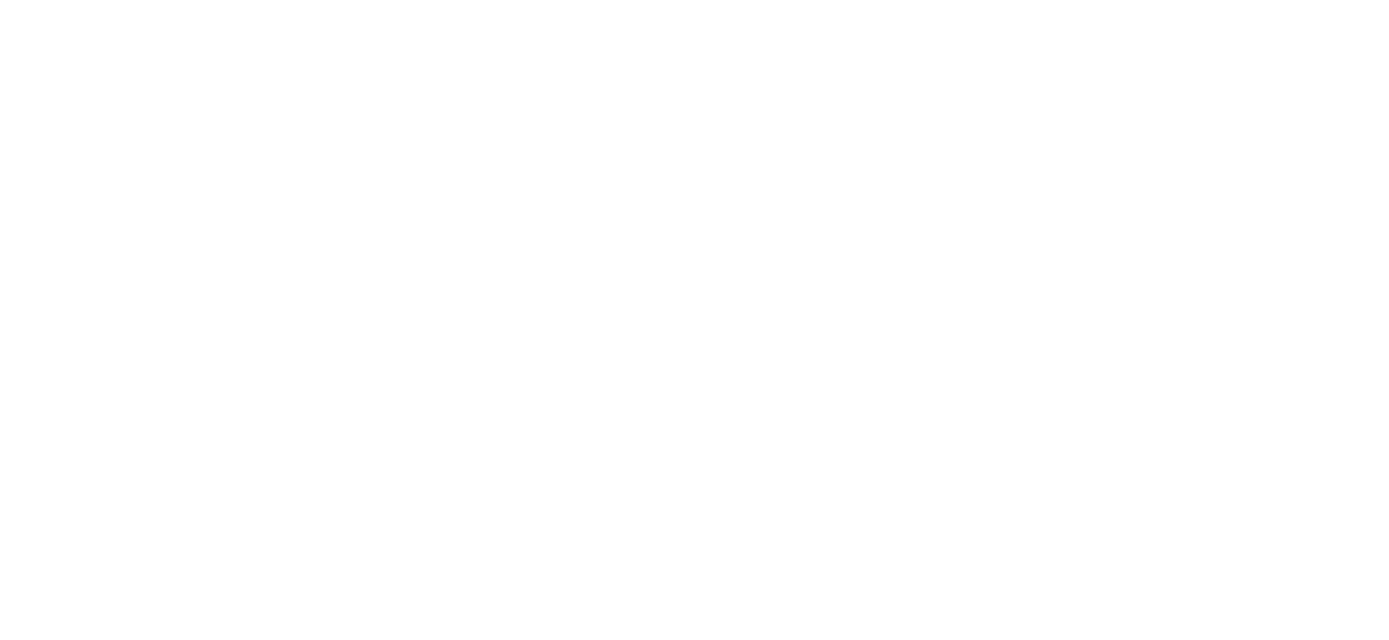 scroll, scrollTop: 0, scrollLeft: 0, axis: both 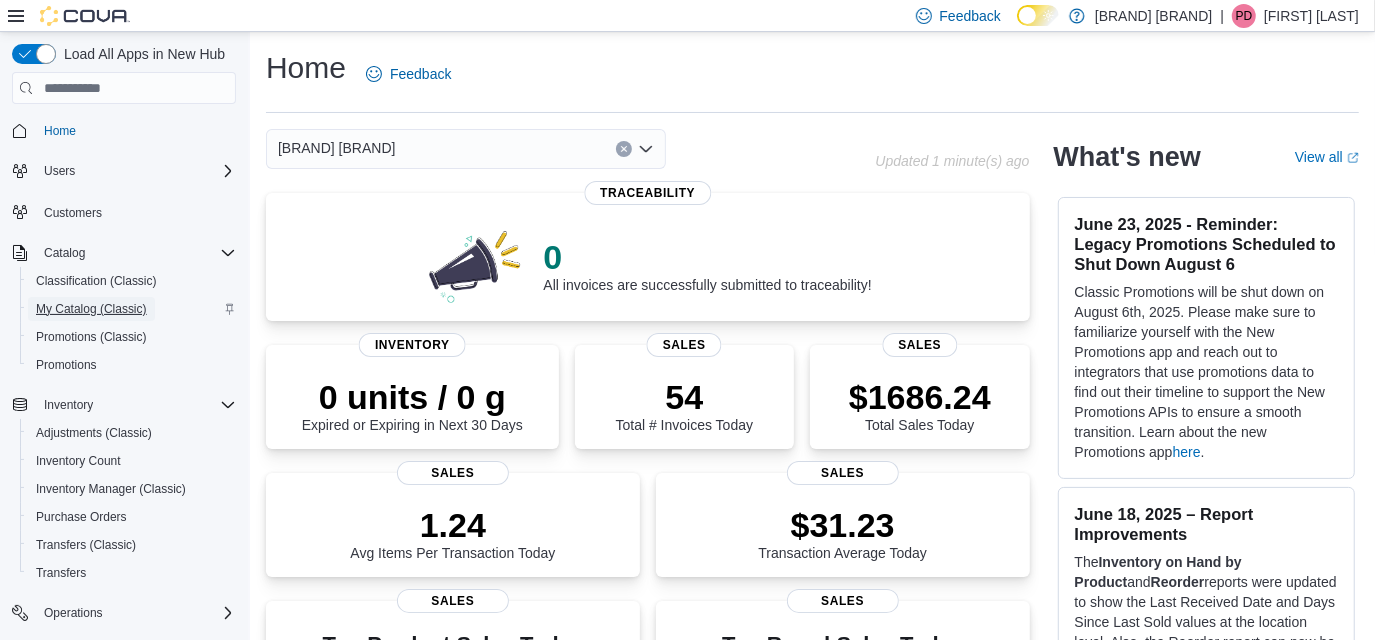 click on "My Catalog (Classic)" at bounding box center (91, 309) 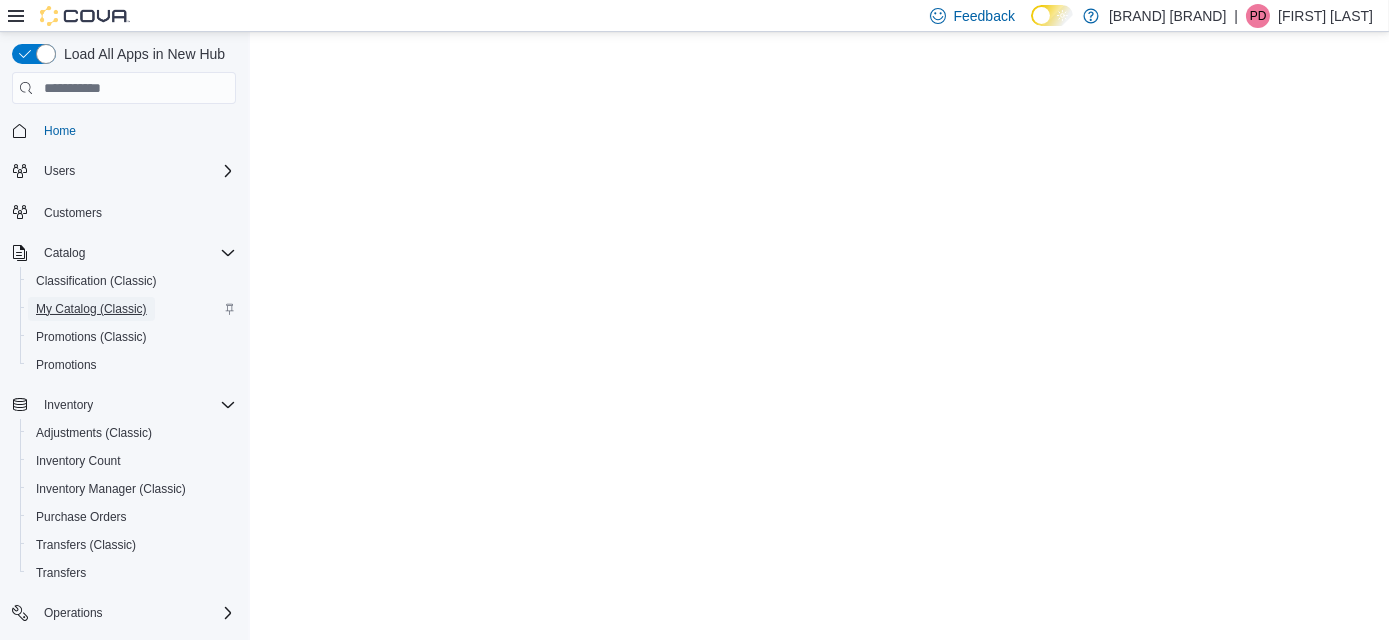 scroll, scrollTop: 0, scrollLeft: 0, axis: both 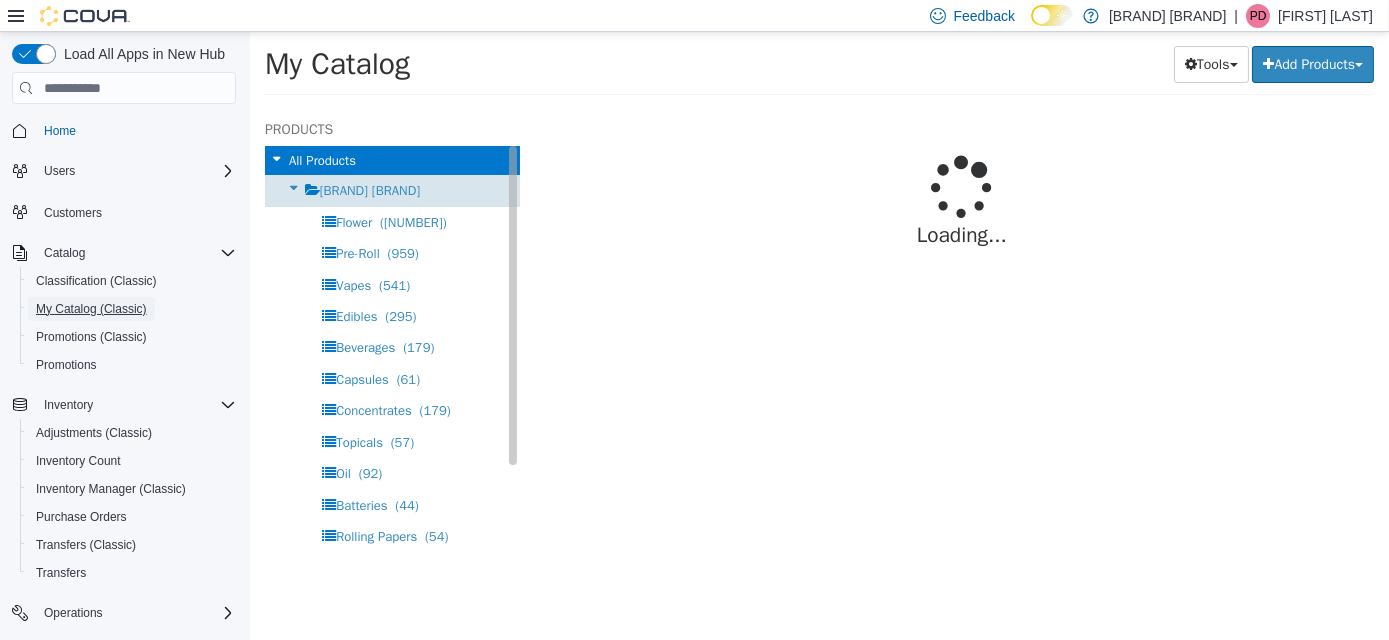 select on "**********" 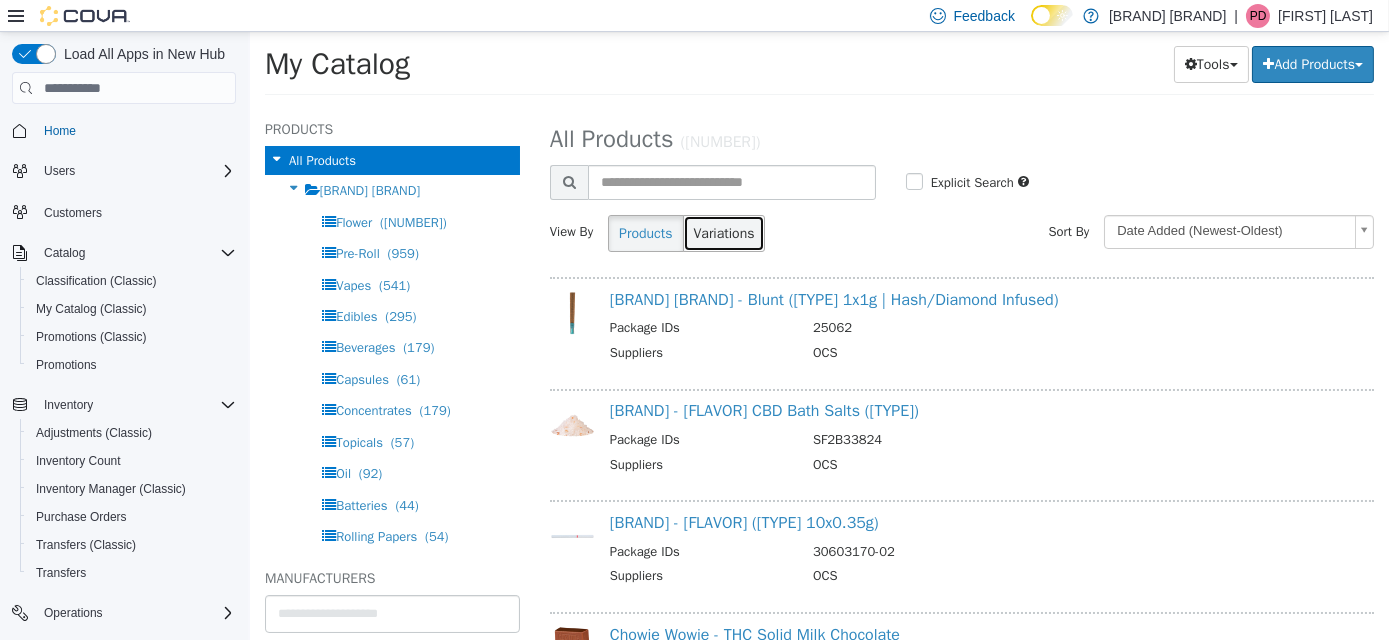 click on "Variations" at bounding box center (723, 233) 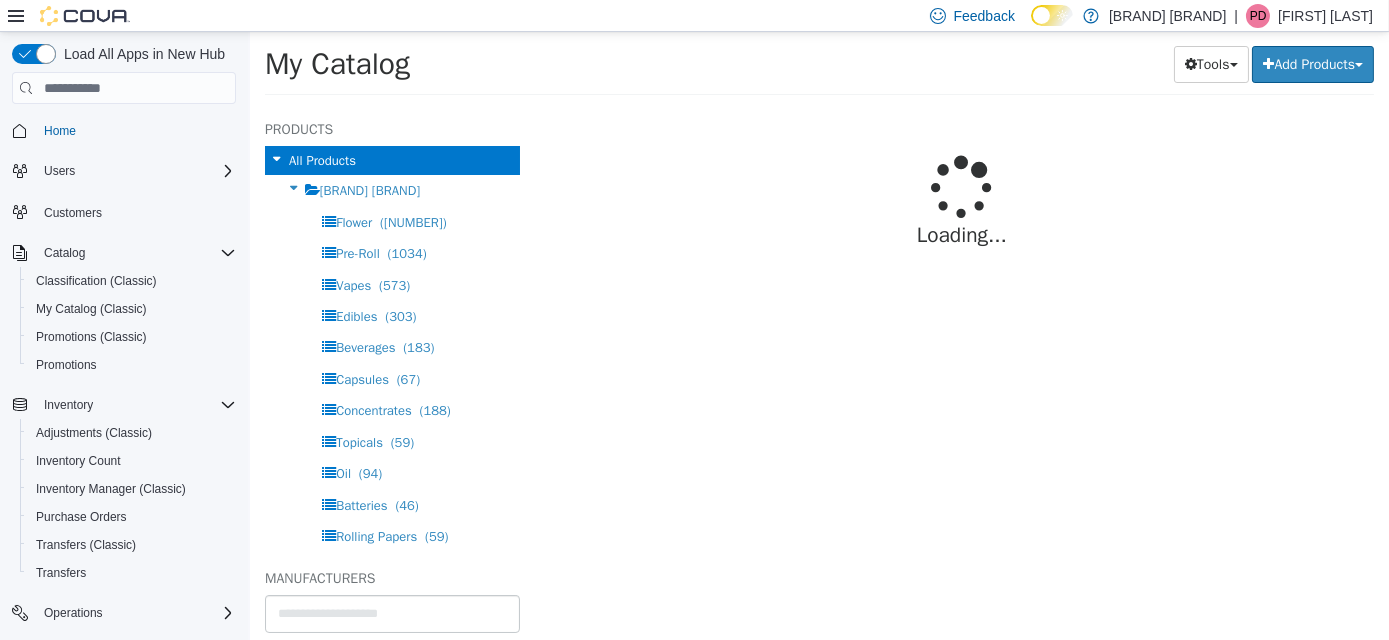 select on "**********" 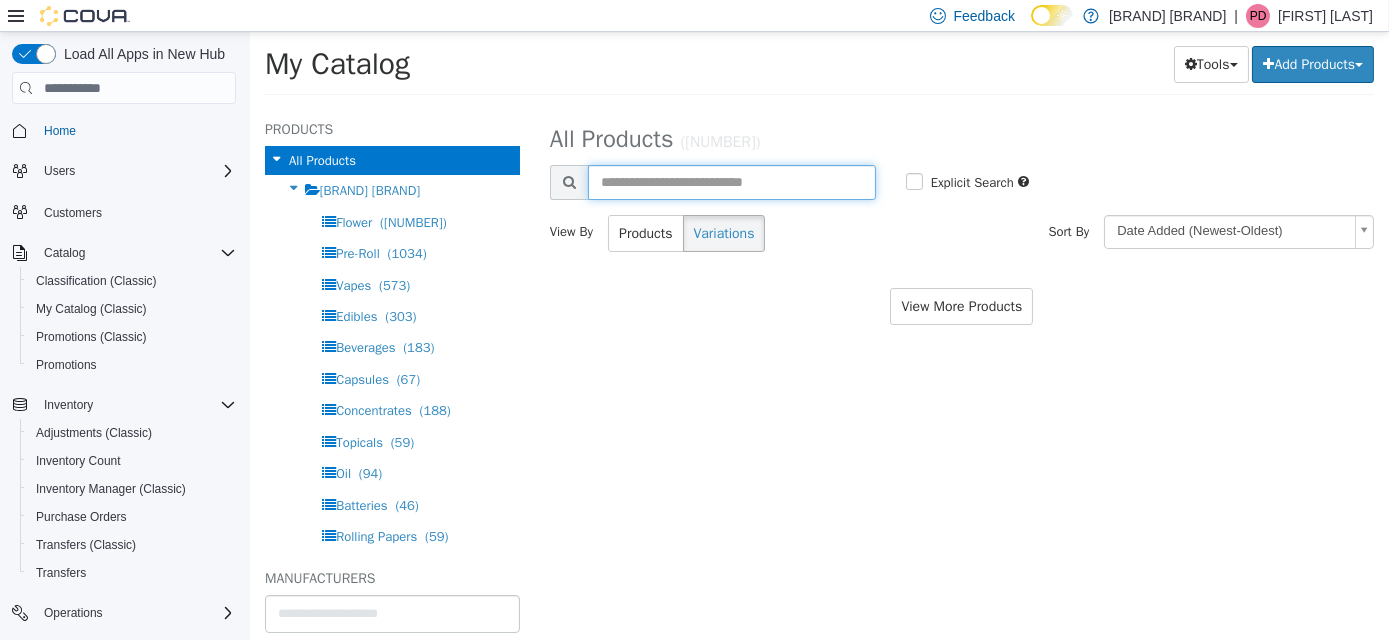click at bounding box center (731, 182) 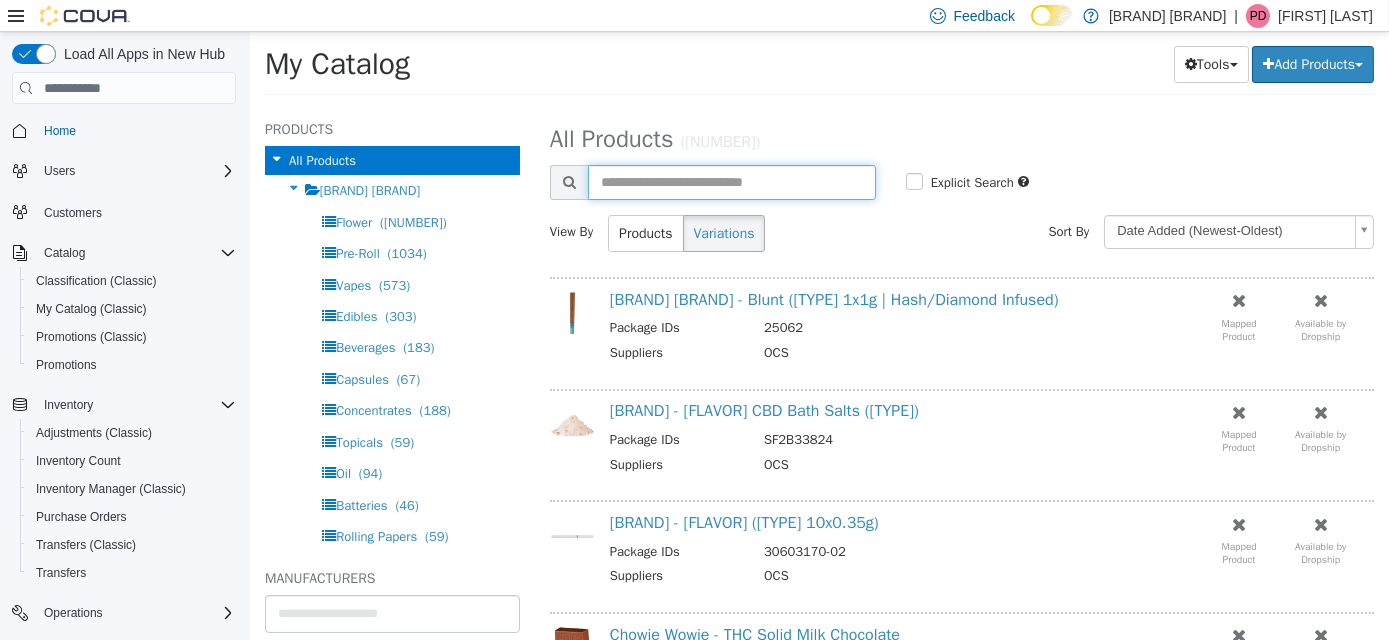 paste on "**********" 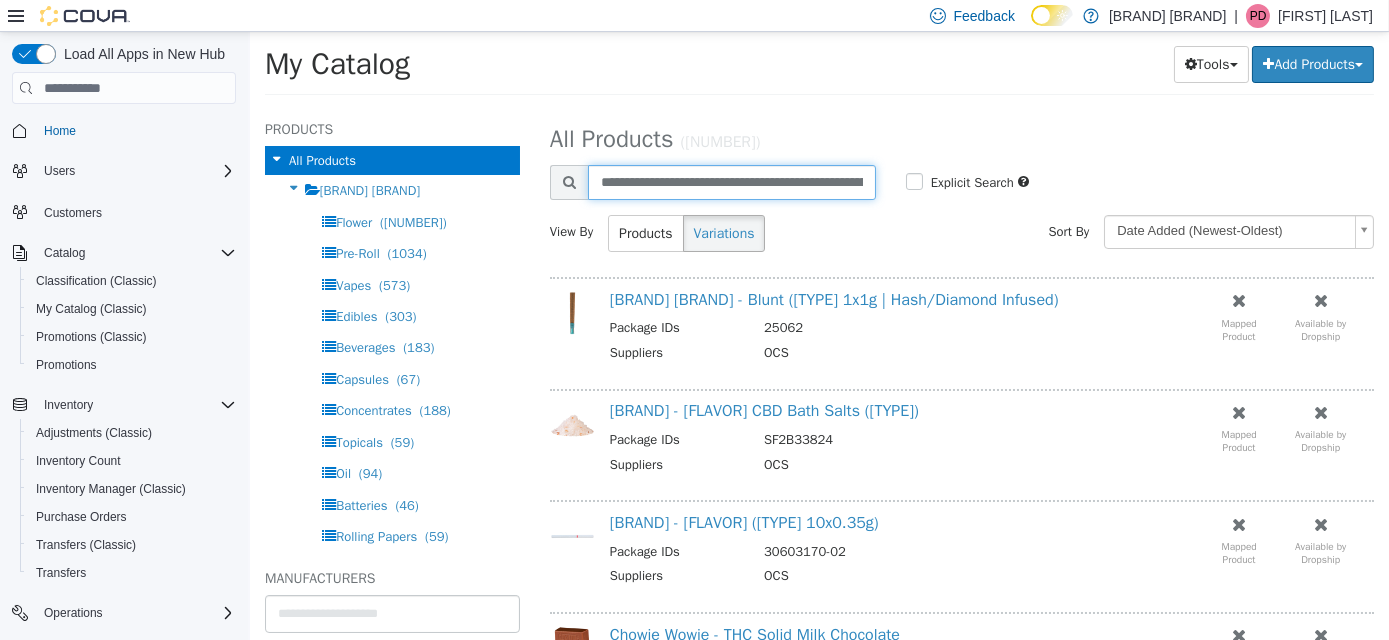 scroll, scrollTop: 0, scrollLeft: 216, axis: horizontal 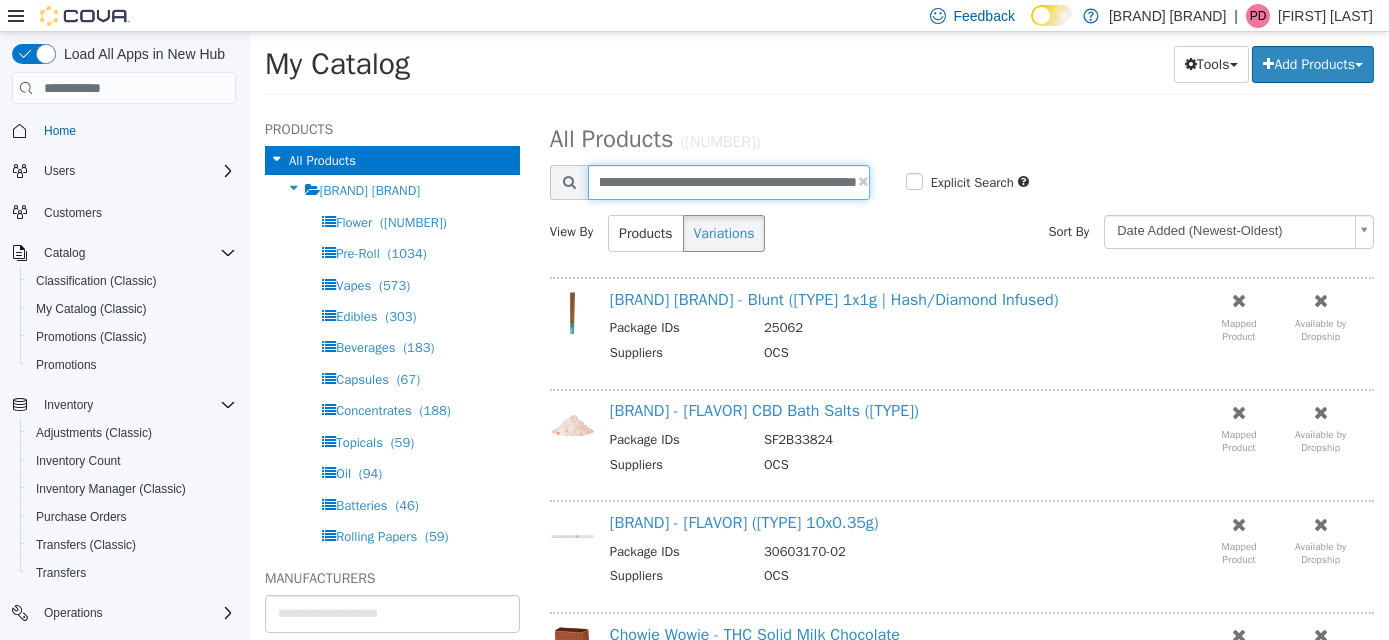 type on "**********" 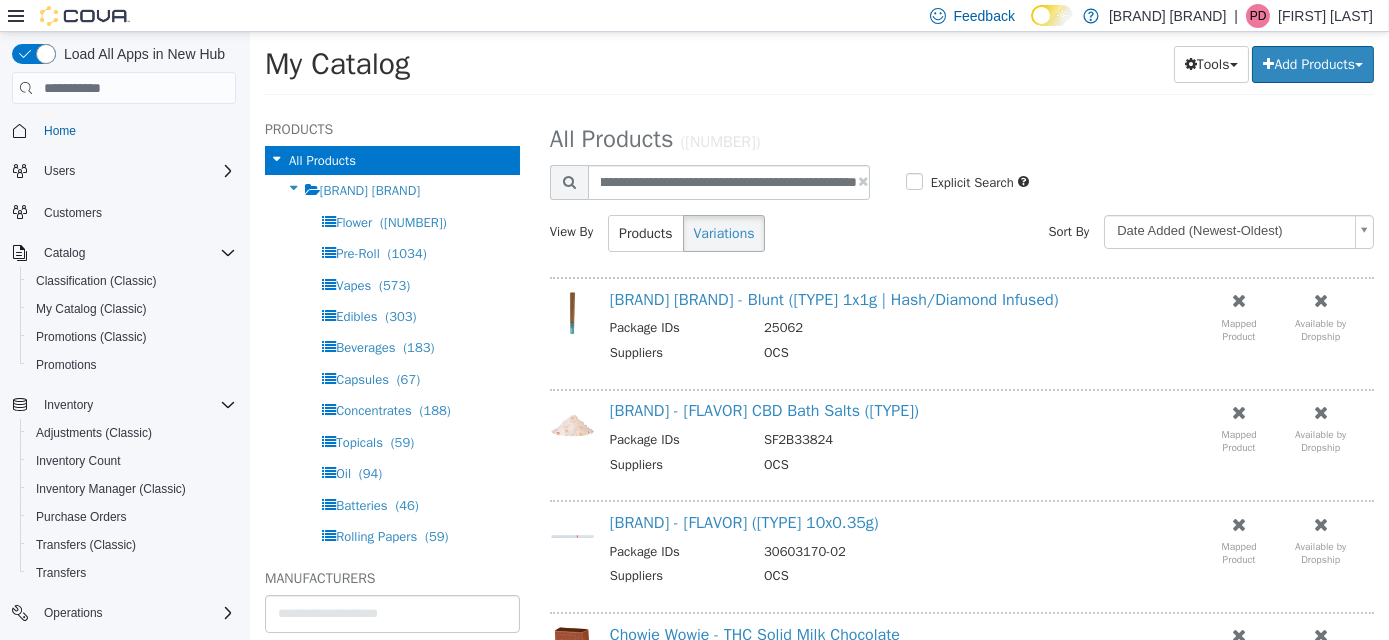 select on "**********" 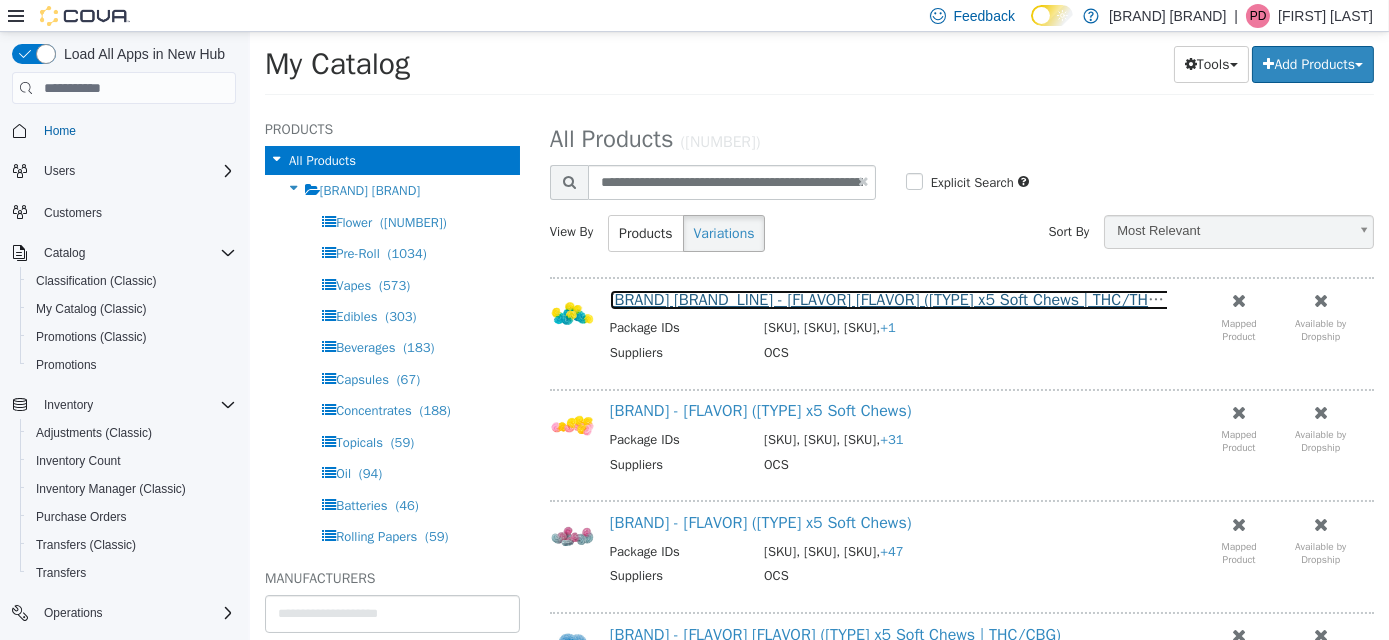 click on "[BRAND] [BRAND_LINE] - [FLAVOR] [FLAVOR] ([TYPE] x5 Soft Chews | THC/THCV)" at bounding box center [890, 300] 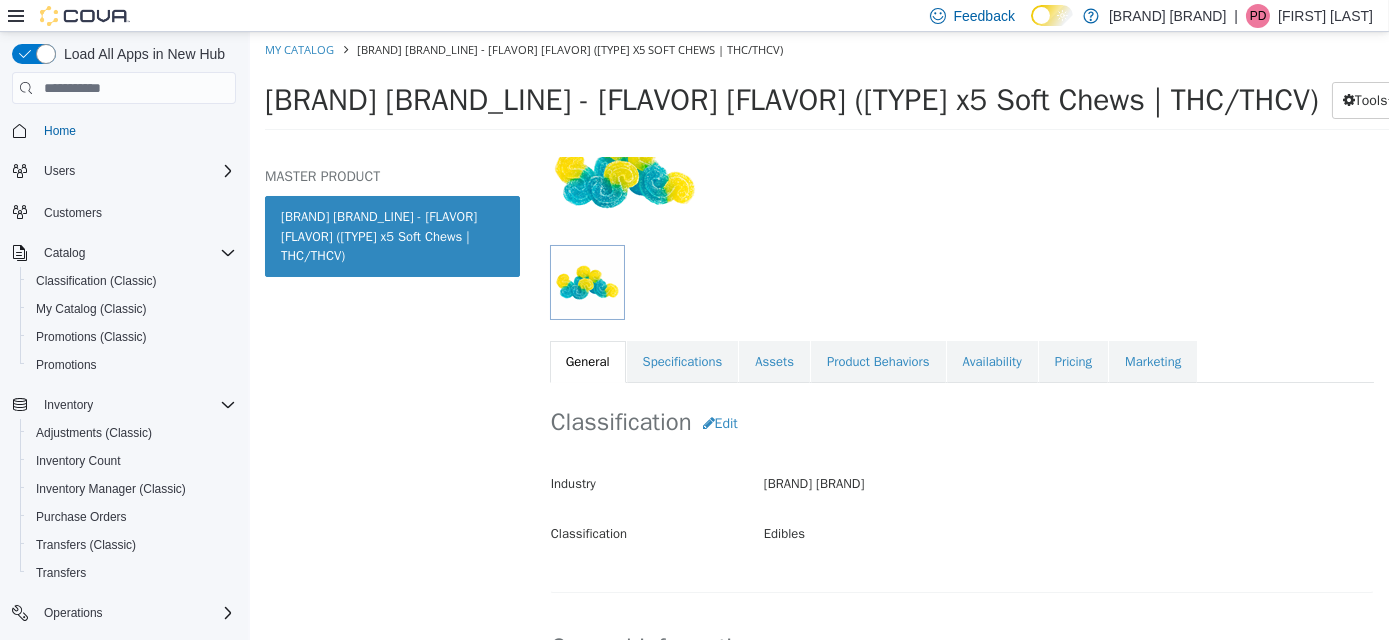 scroll, scrollTop: 184, scrollLeft: 0, axis: vertical 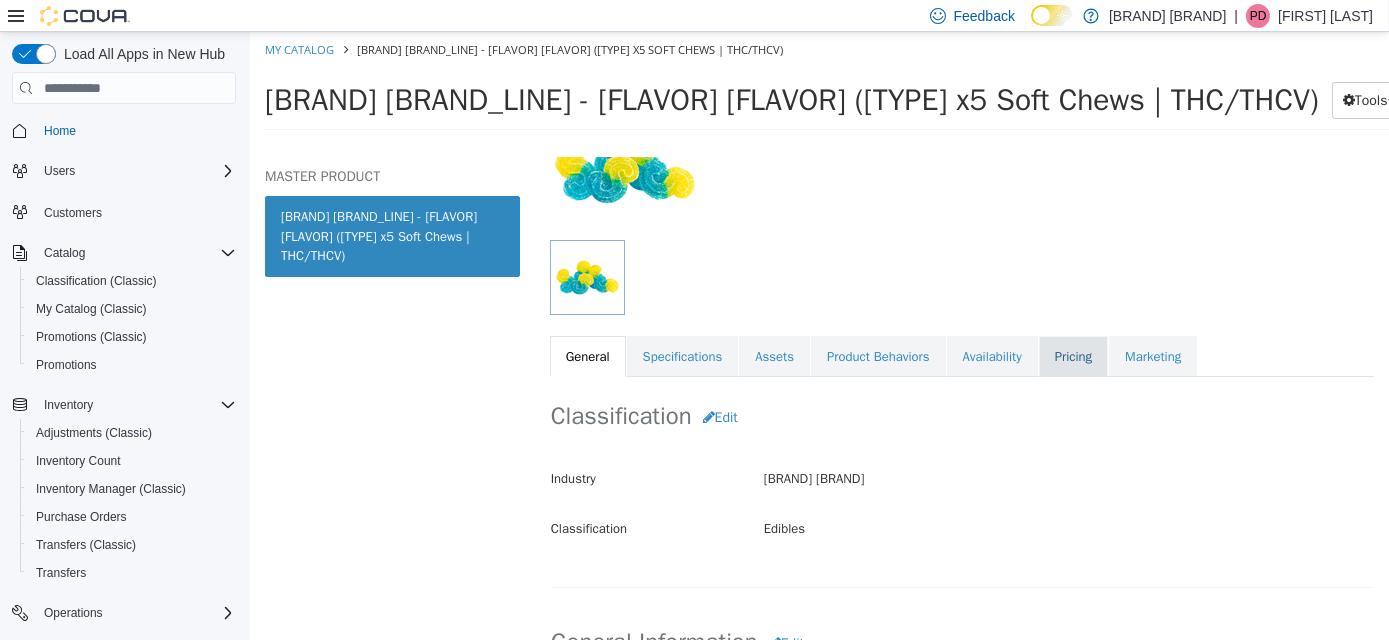 click on "Pricing" at bounding box center [1072, 357] 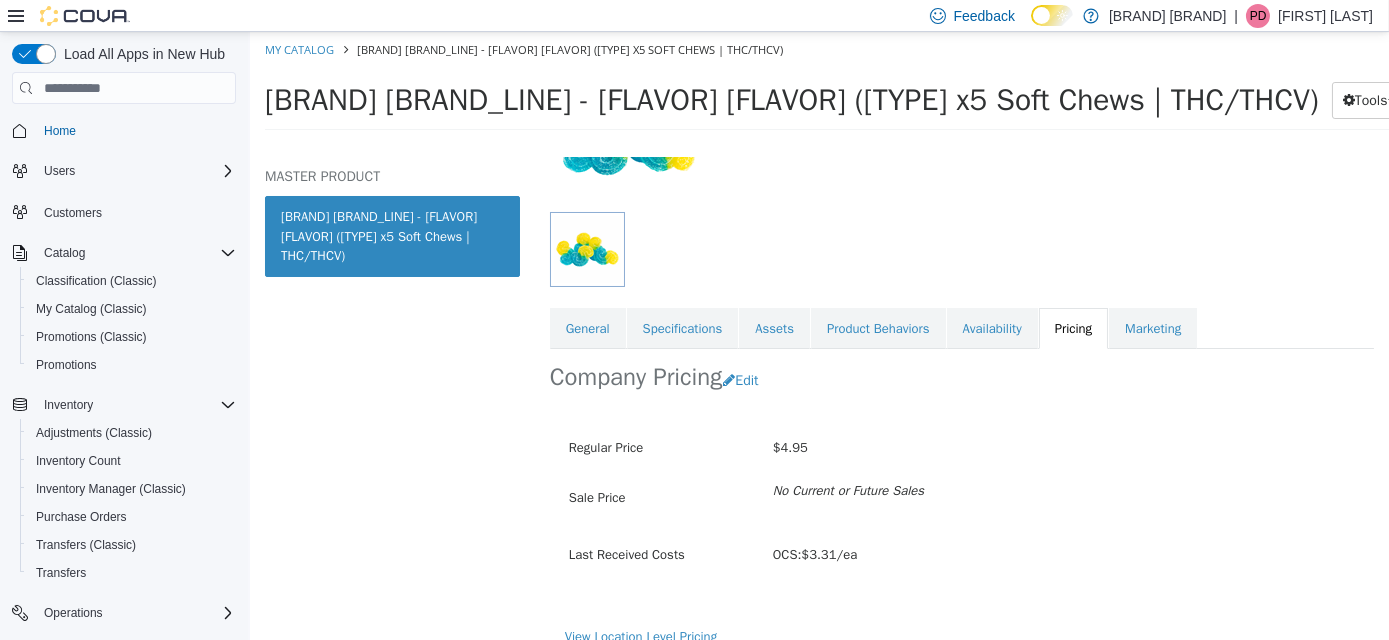 scroll, scrollTop: 246, scrollLeft: 0, axis: vertical 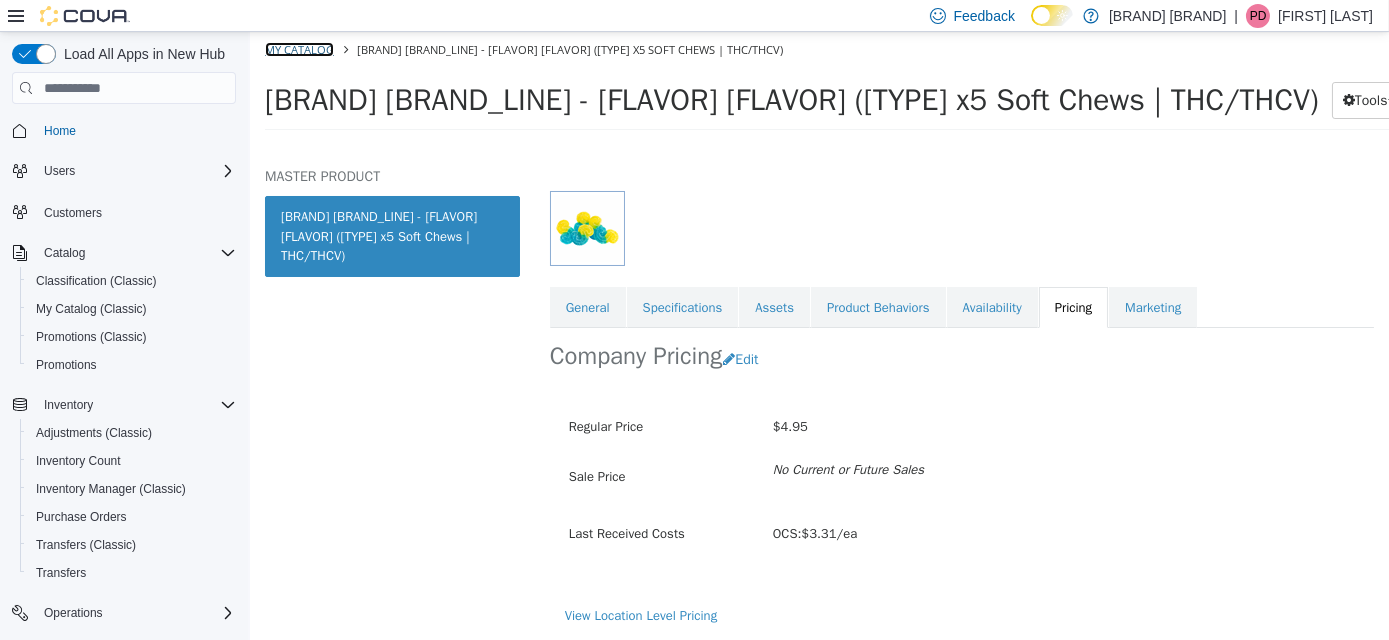 click on "My Catalog" at bounding box center (298, 49) 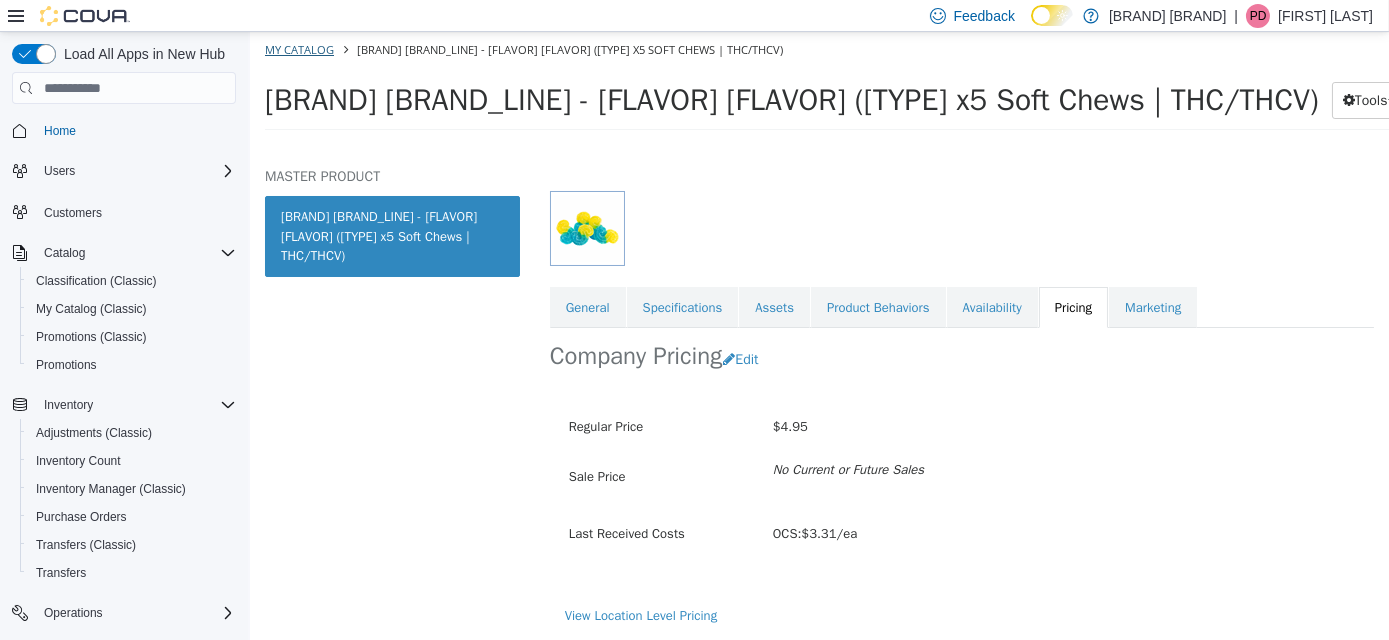 select on "**********" 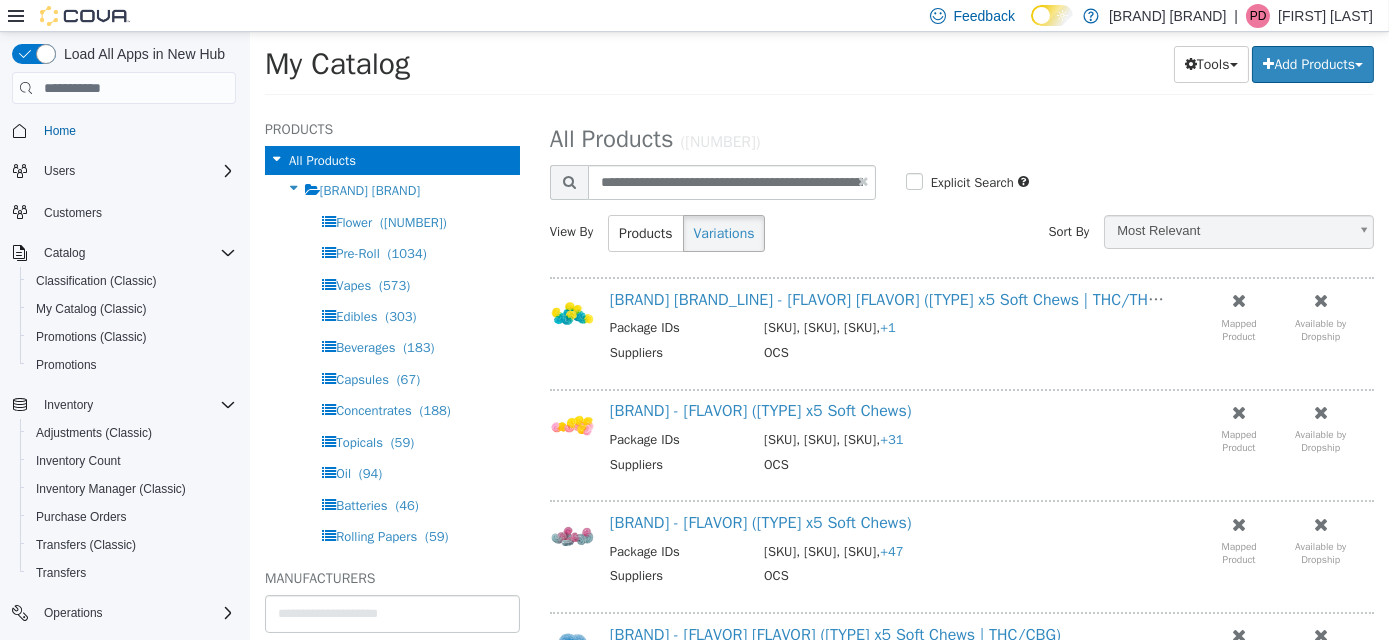 click at bounding box center (862, 181) 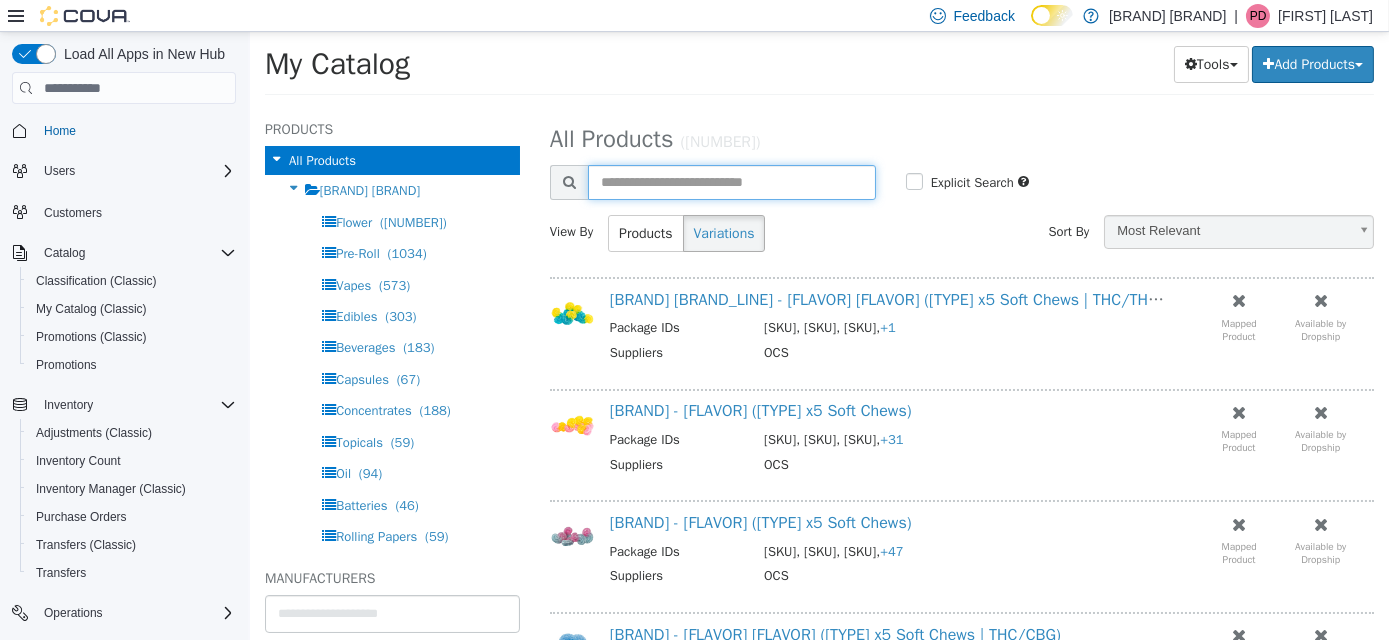 click at bounding box center (731, 182) 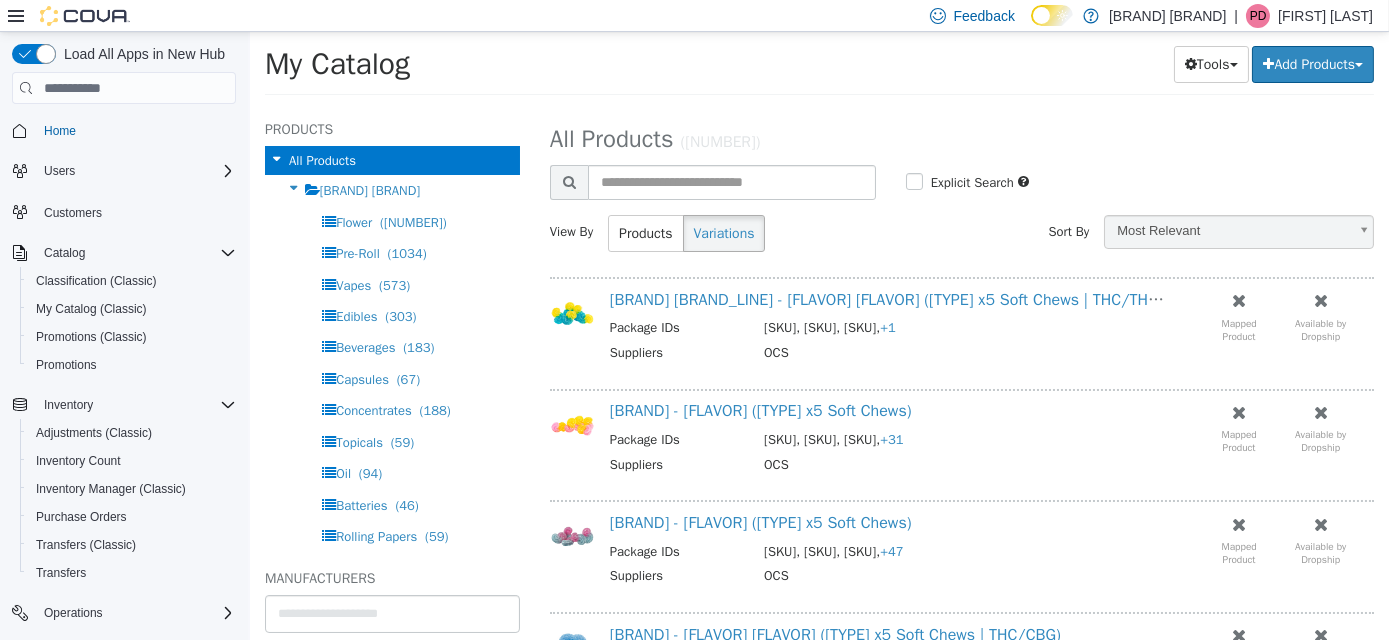 select on "**********" 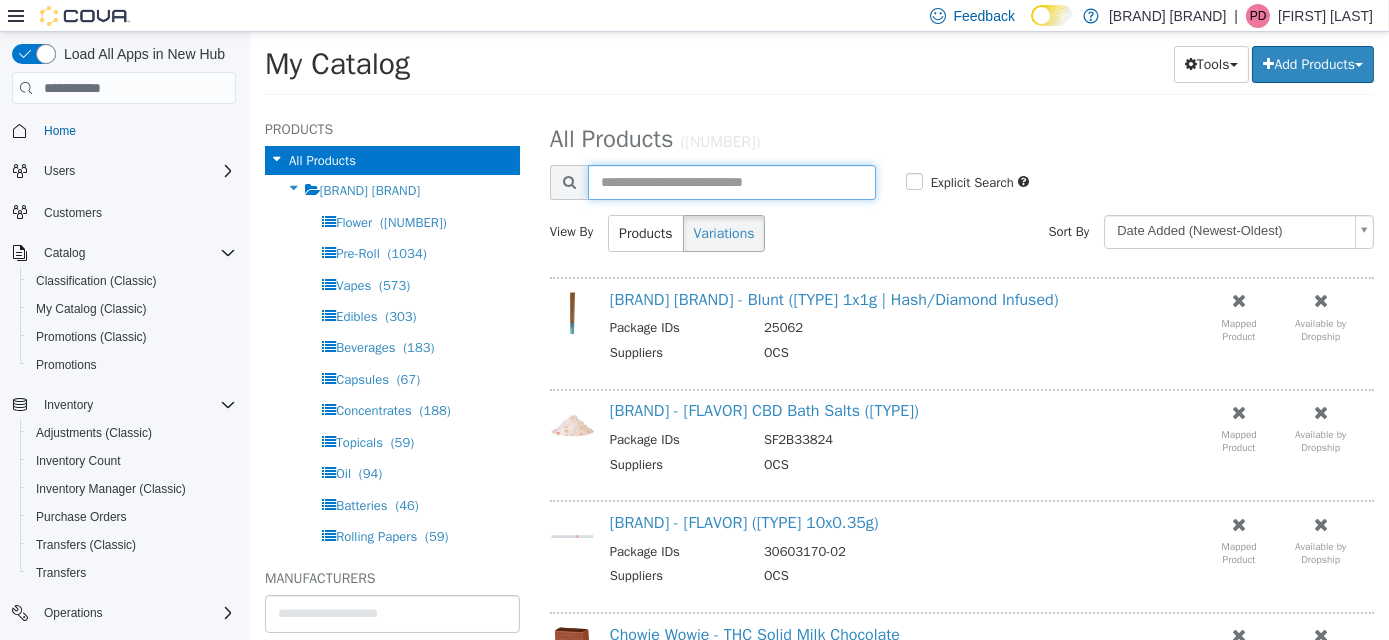 click at bounding box center [731, 182] 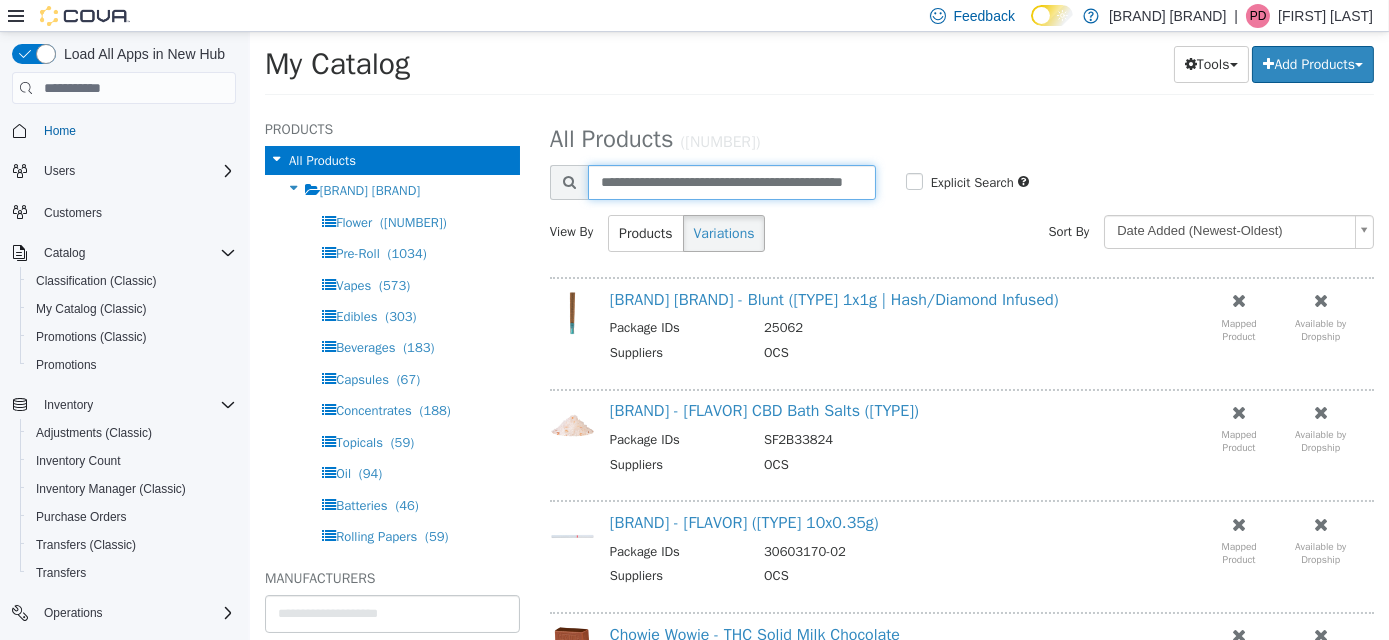 scroll, scrollTop: 0, scrollLeft: 70, axis: horizontal 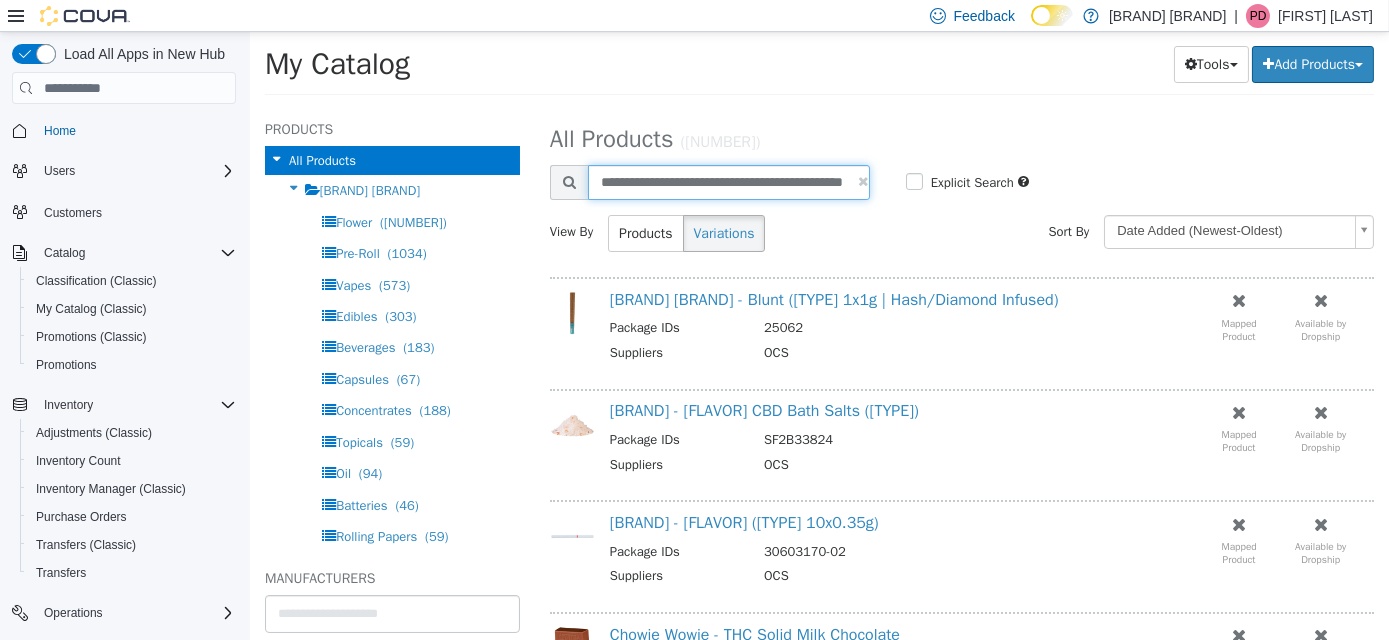 type on "**********" 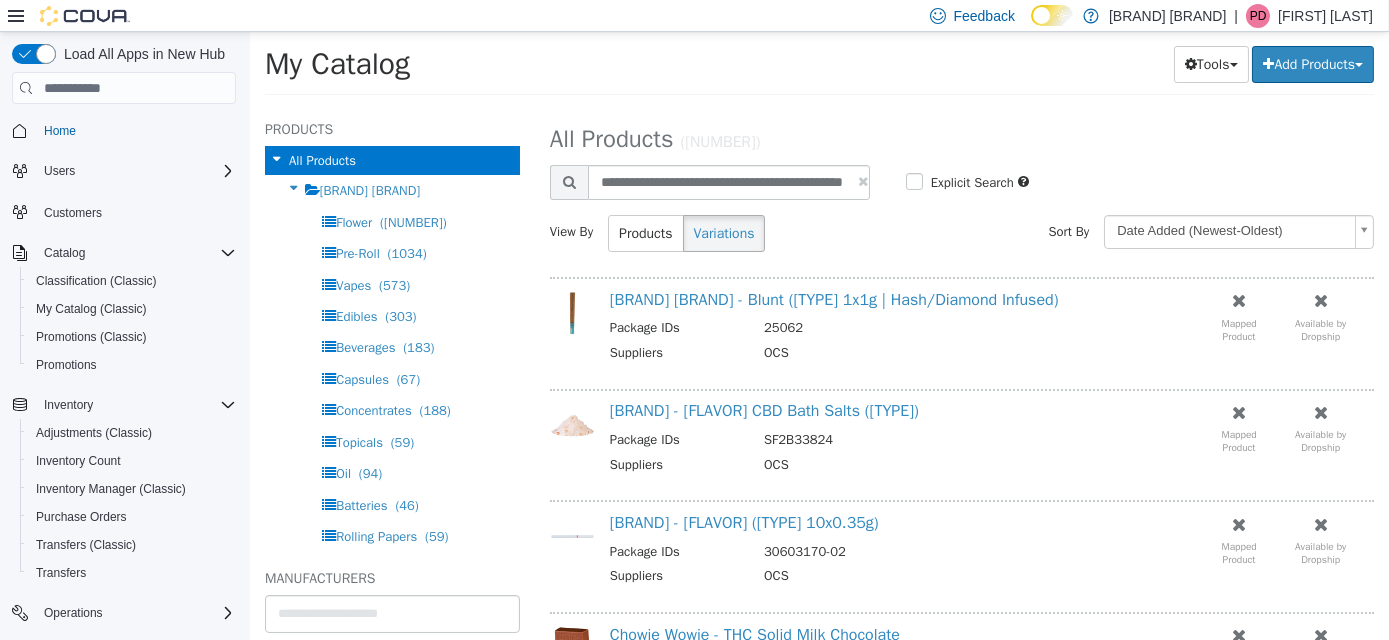 select on "**********" 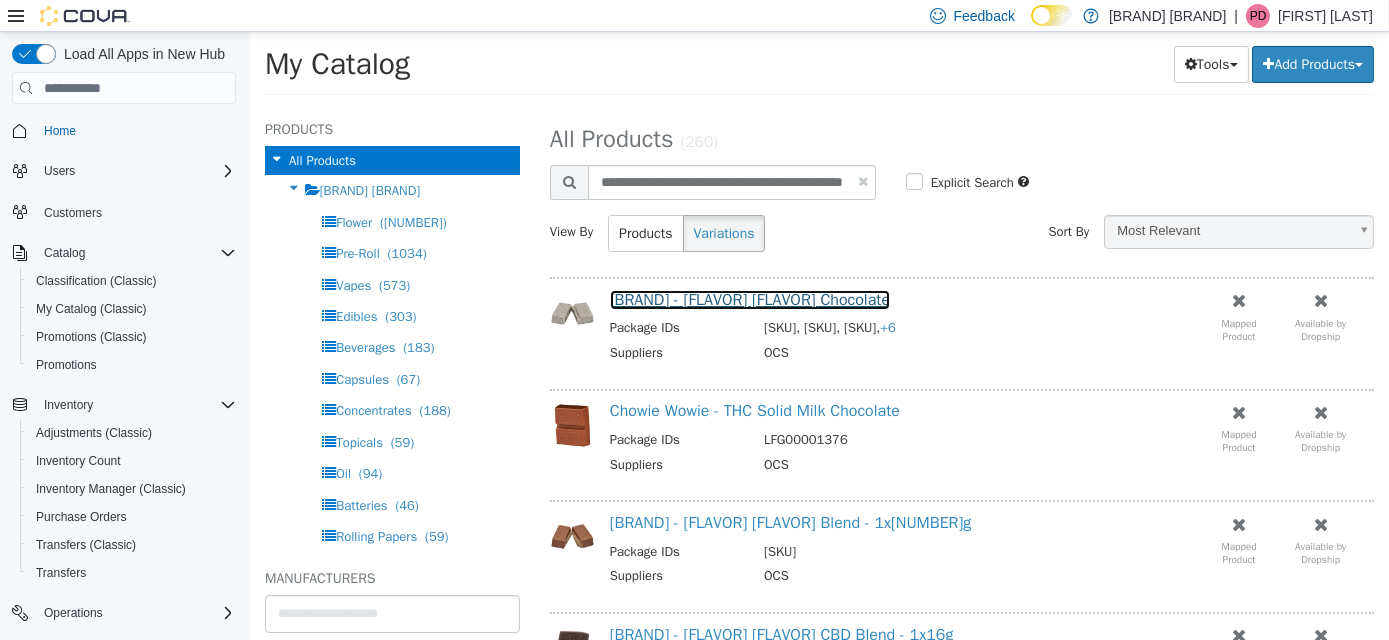click on "[BRAND] - [FLAVOR] [FLAVOR] Chocolate" at bounding box center (749, 300) 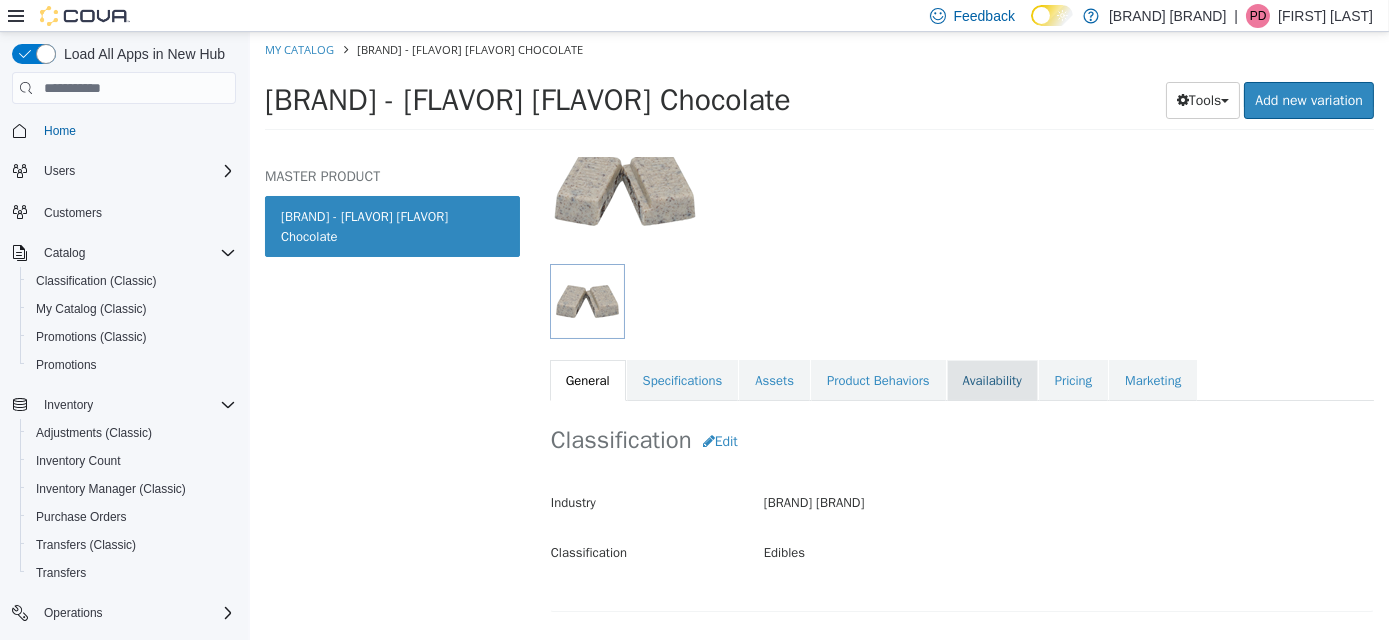 scroll, scrollTop: 181, scrollLeft: 0, axis: vertical 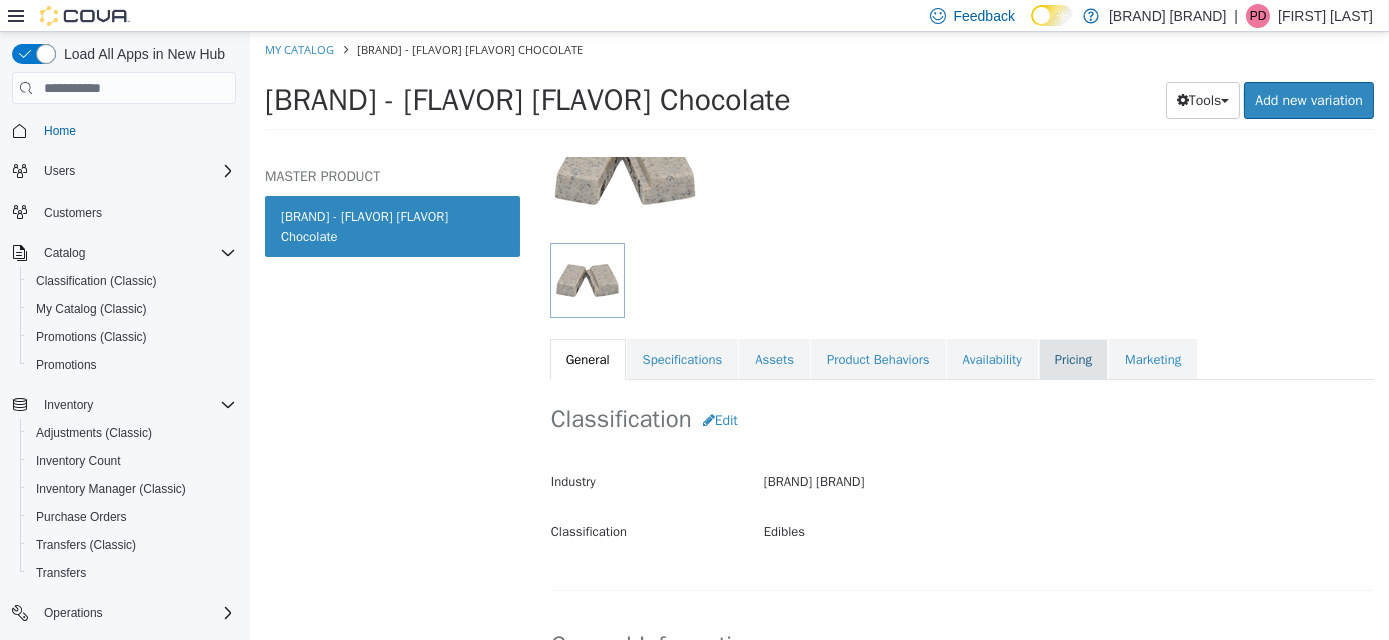 click on "Pricing" at bounding box center (1072, 360) 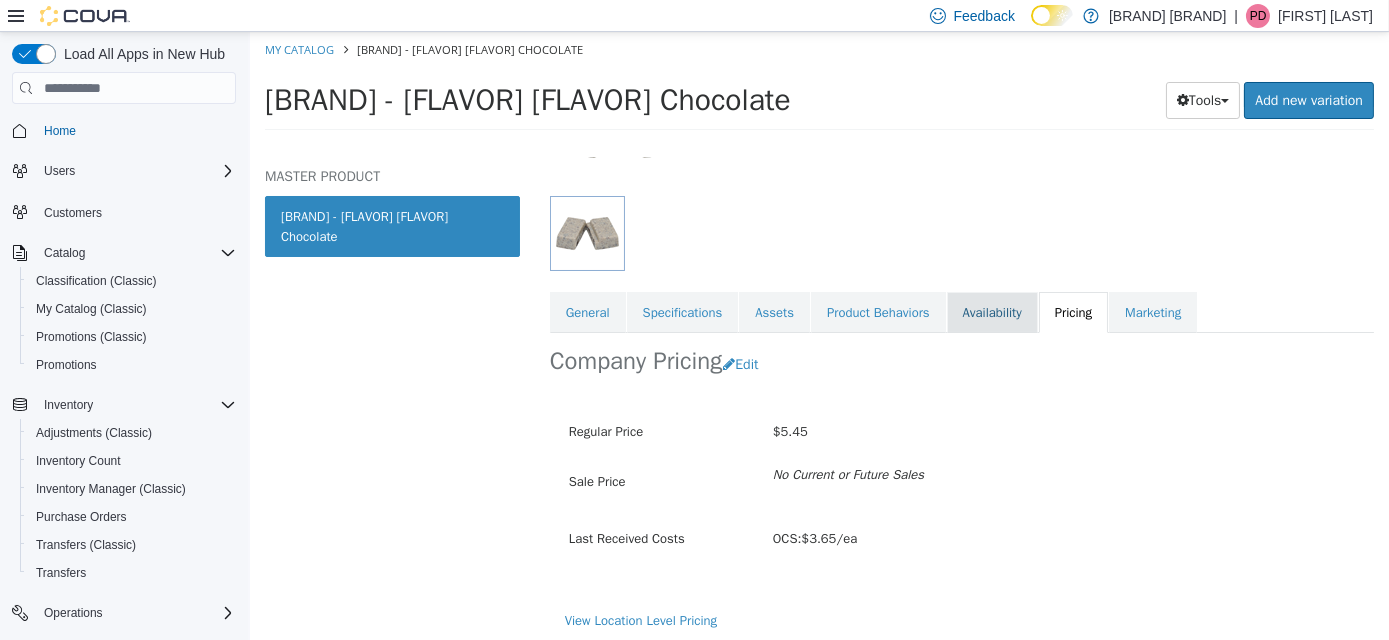scroll, scrollTop: 232, scrollLeft: 0, axis: vertical 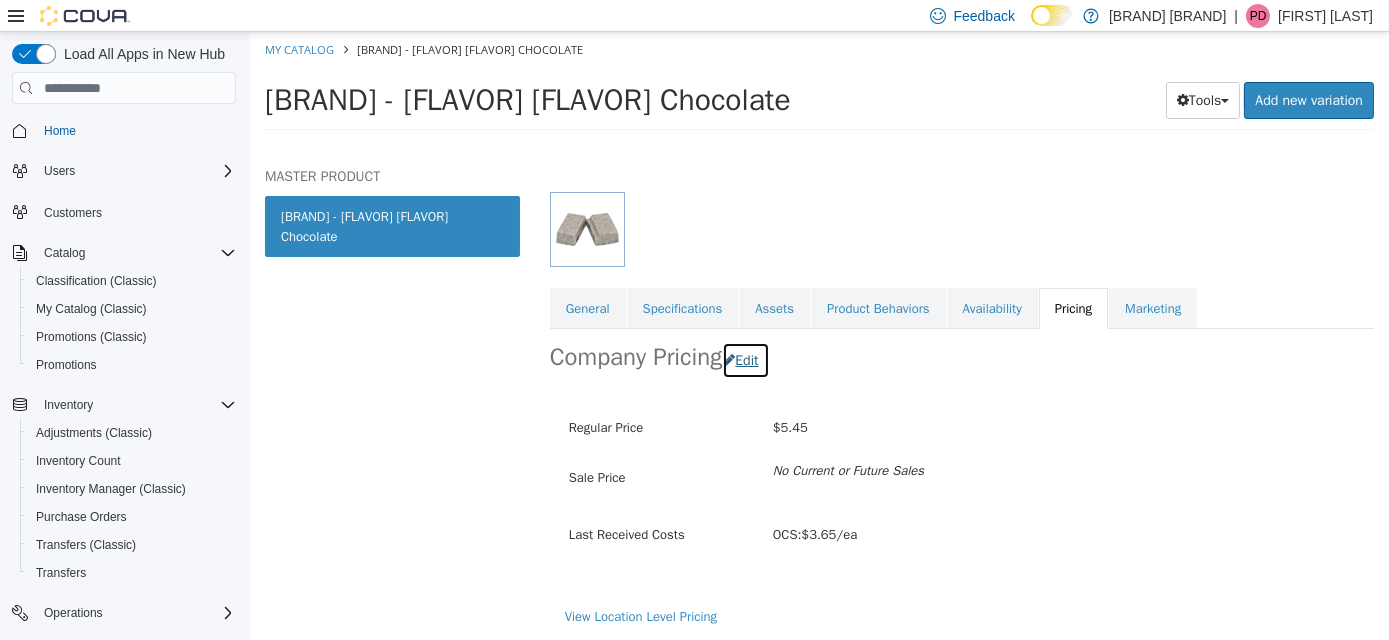 click on "Edit" at bounding box center (744, 360) 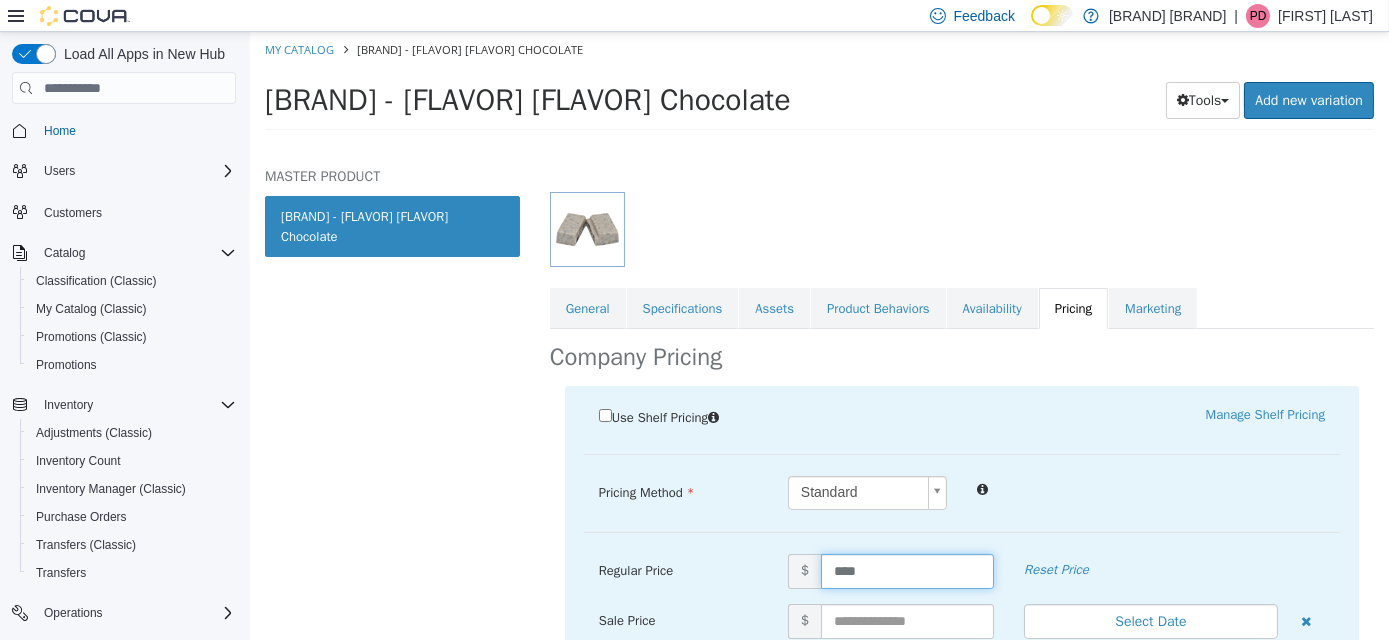 drag, startPoint x: 847, startPoint y: 570, endPoint x: 754, endPoint y: 574, distance: 93.08598 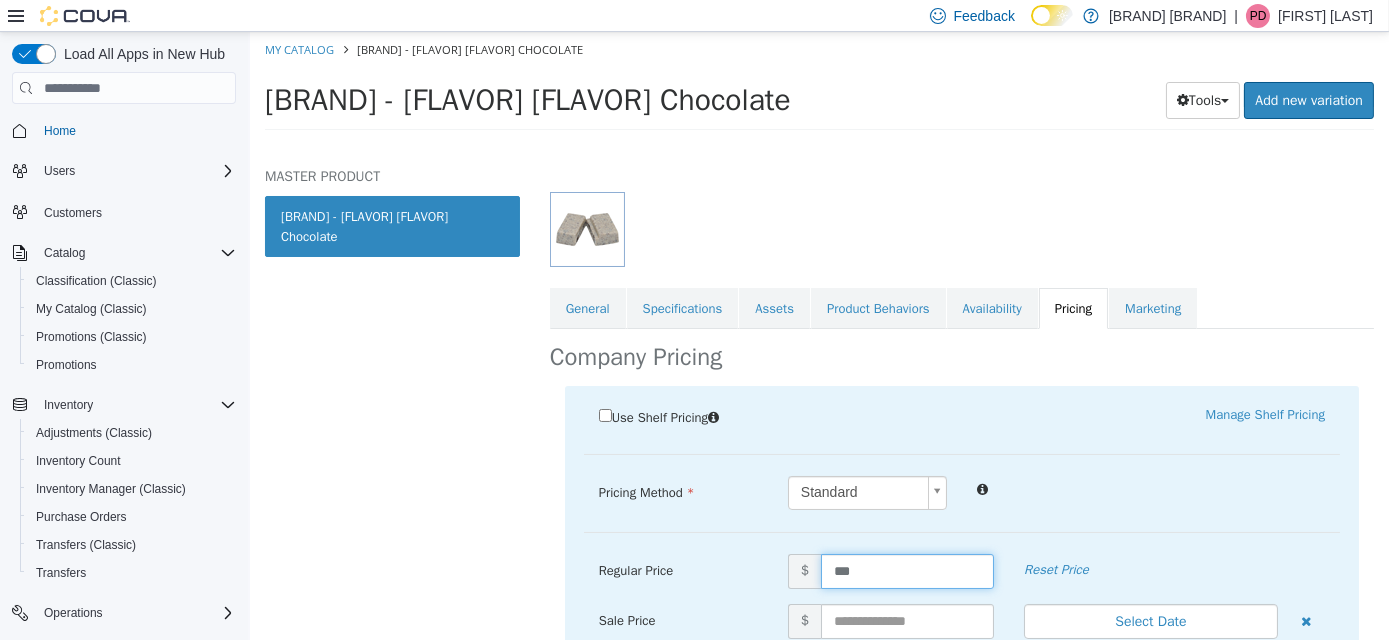 type on "****" 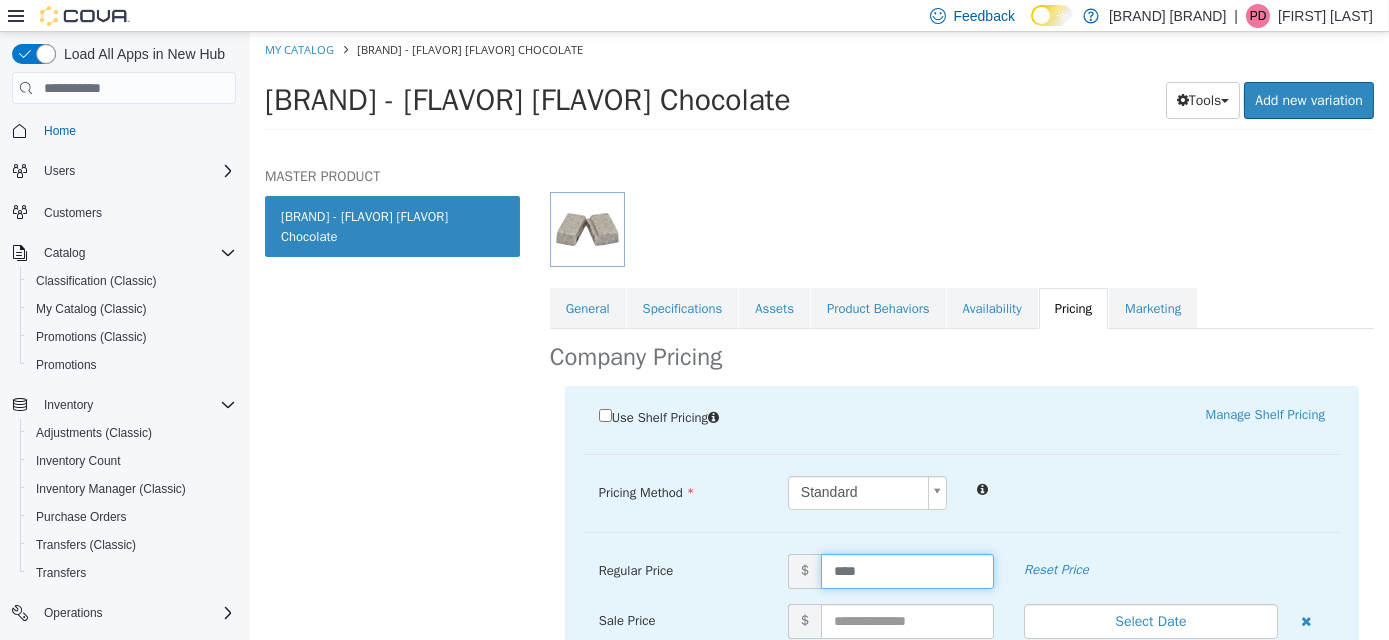 scroll, scrollTop: 457, scrollLeft: 0, axis: vertical 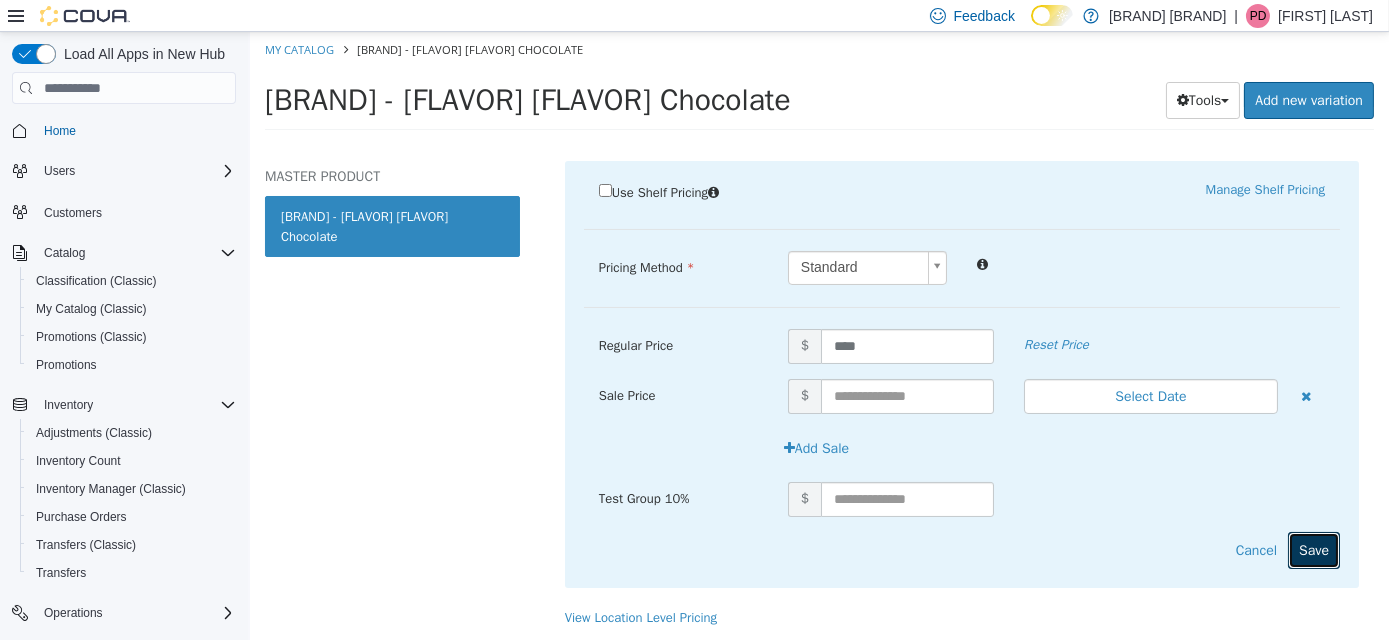 click on "Save" at bounding box center [1313, 550] 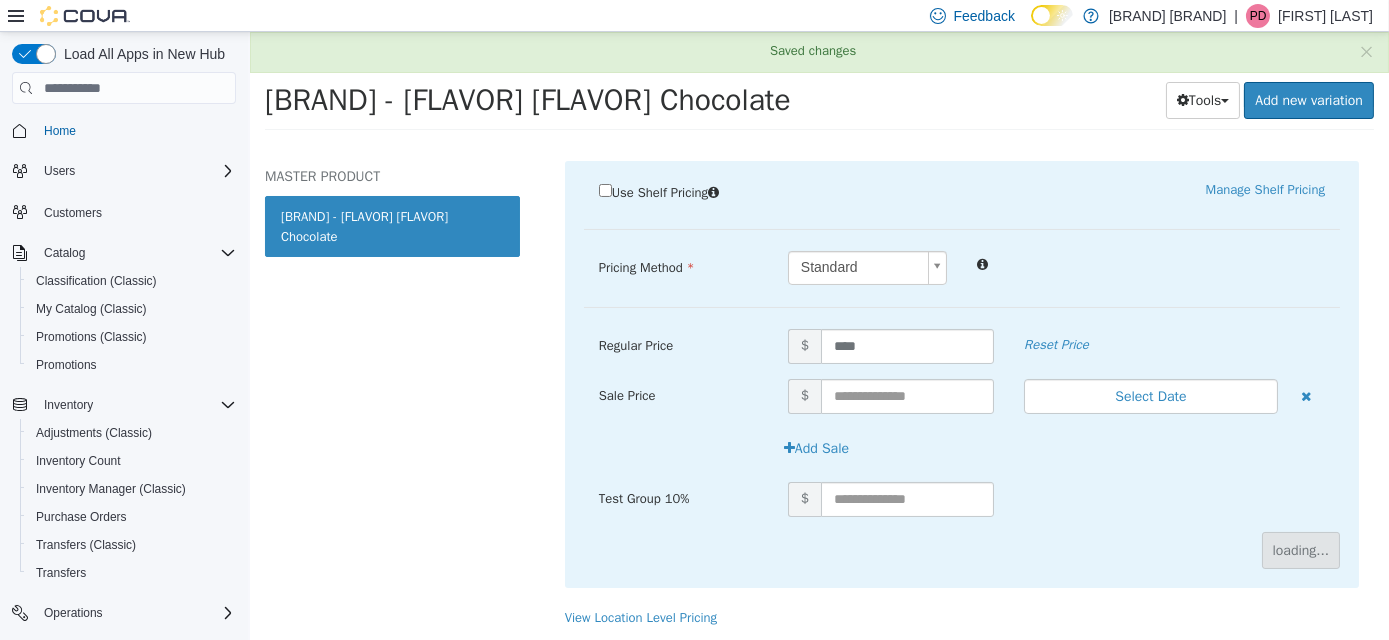 scroll, scrollTop: 232, scrollLeft: 0, axis: vertical 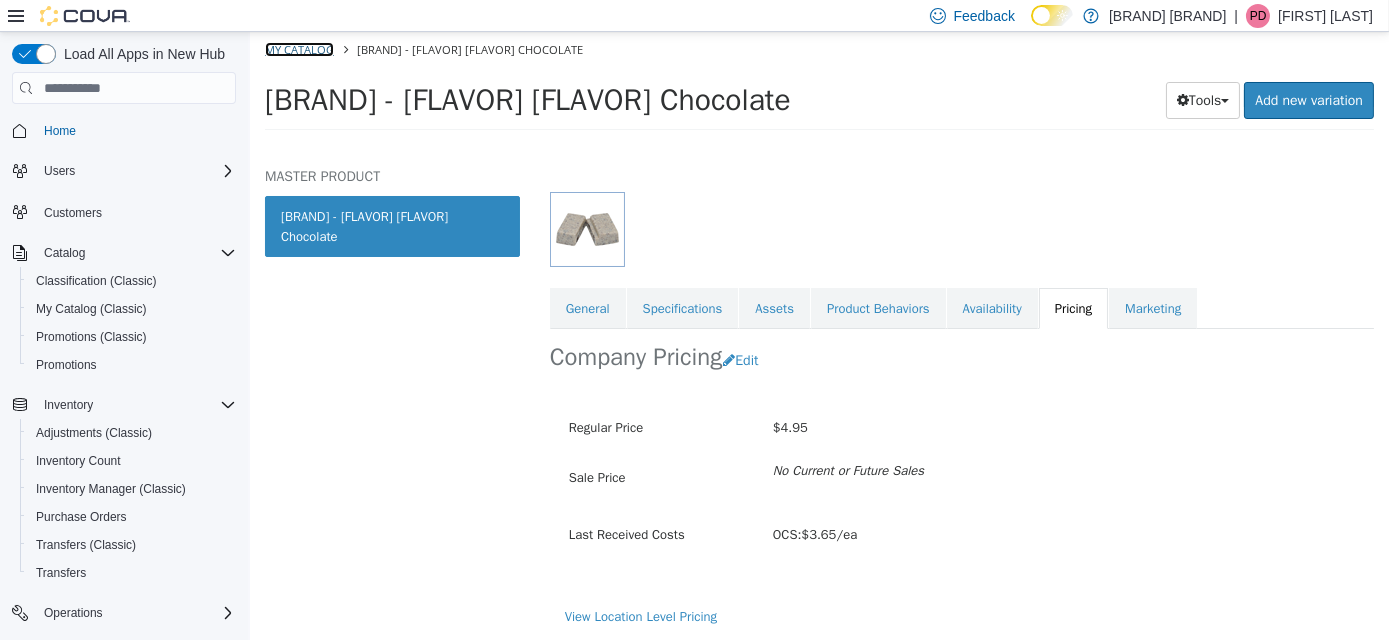 click on "My Catalog" at bounding box center [298, 49] 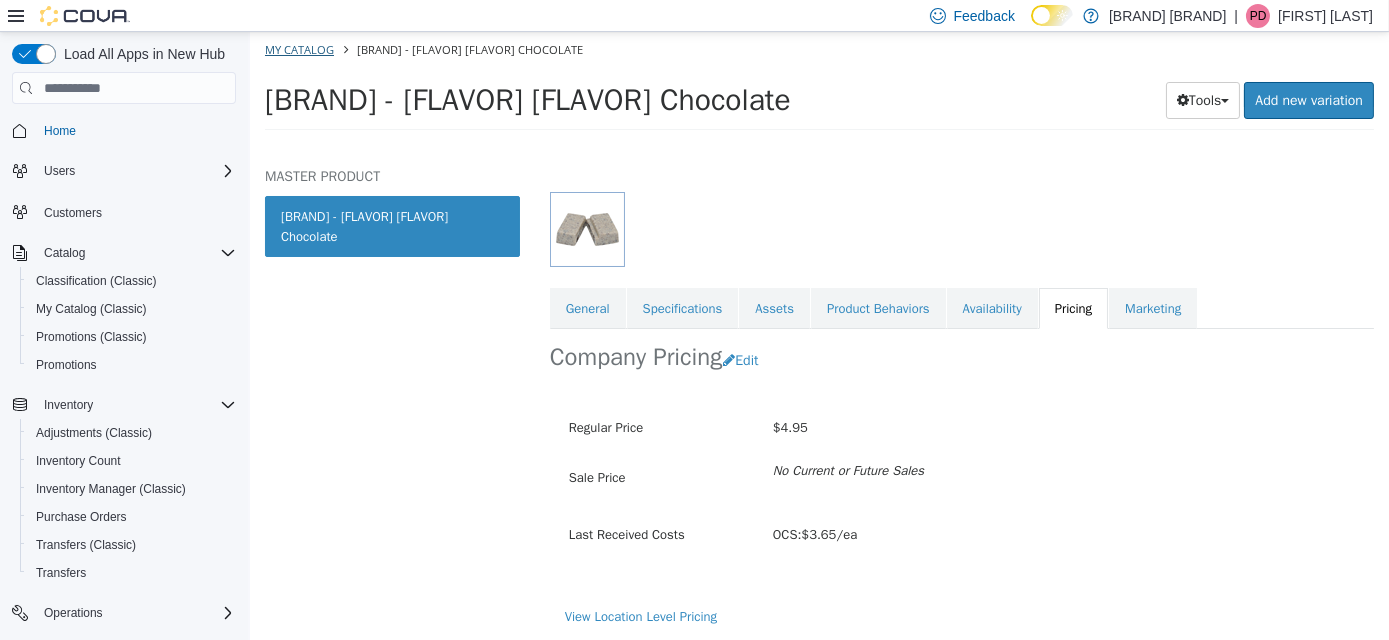select on "**********" 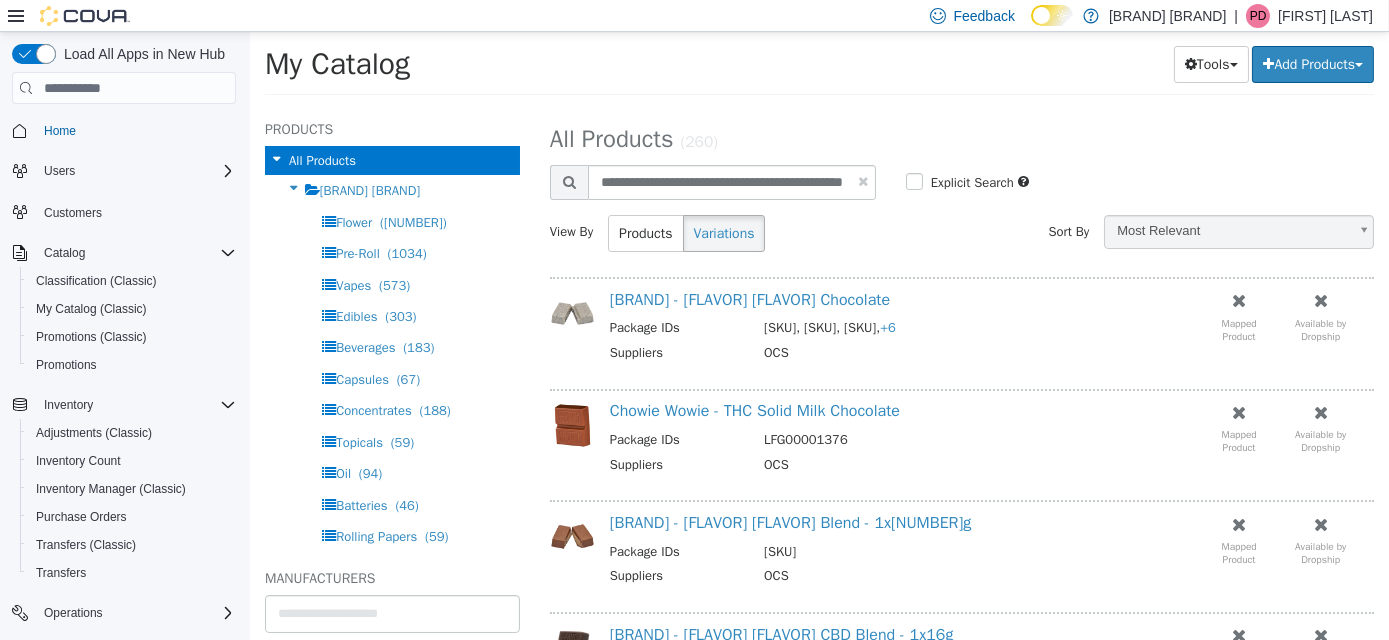drag, startPoint x: 853, startPoint y: 182, endPoint x: 834, endPoint y: 185, distance: 19.235384 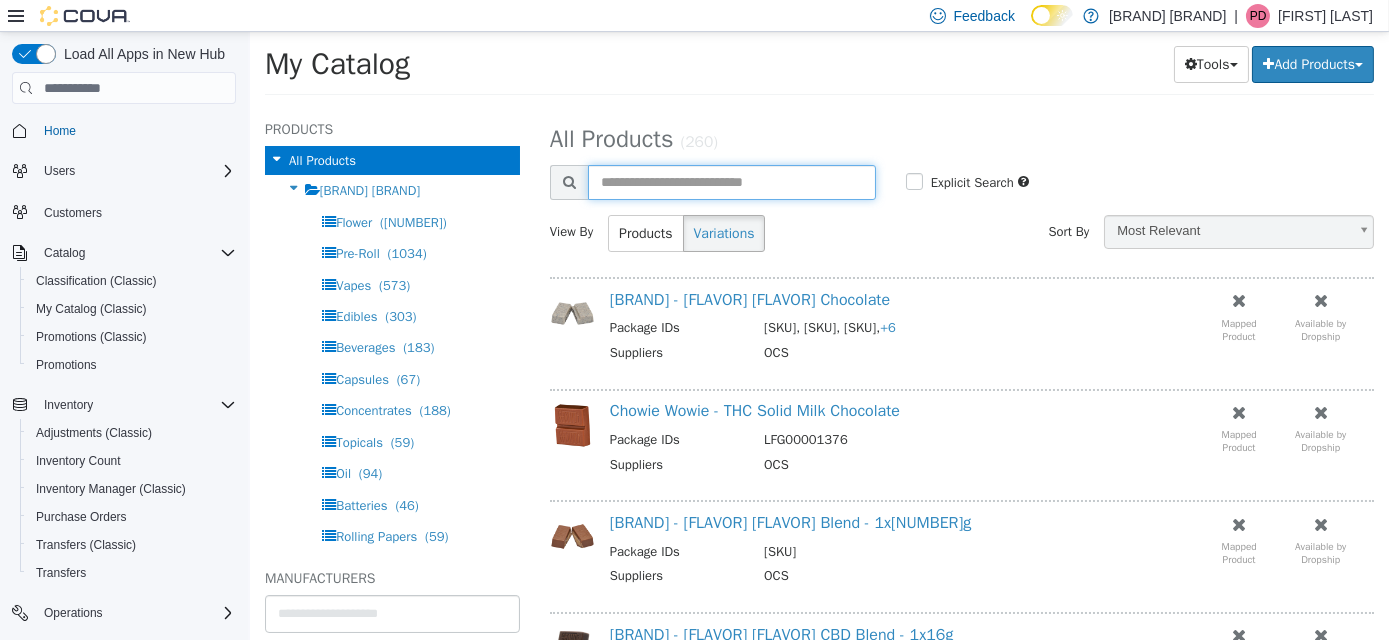 click at bounding box center [731, 182] 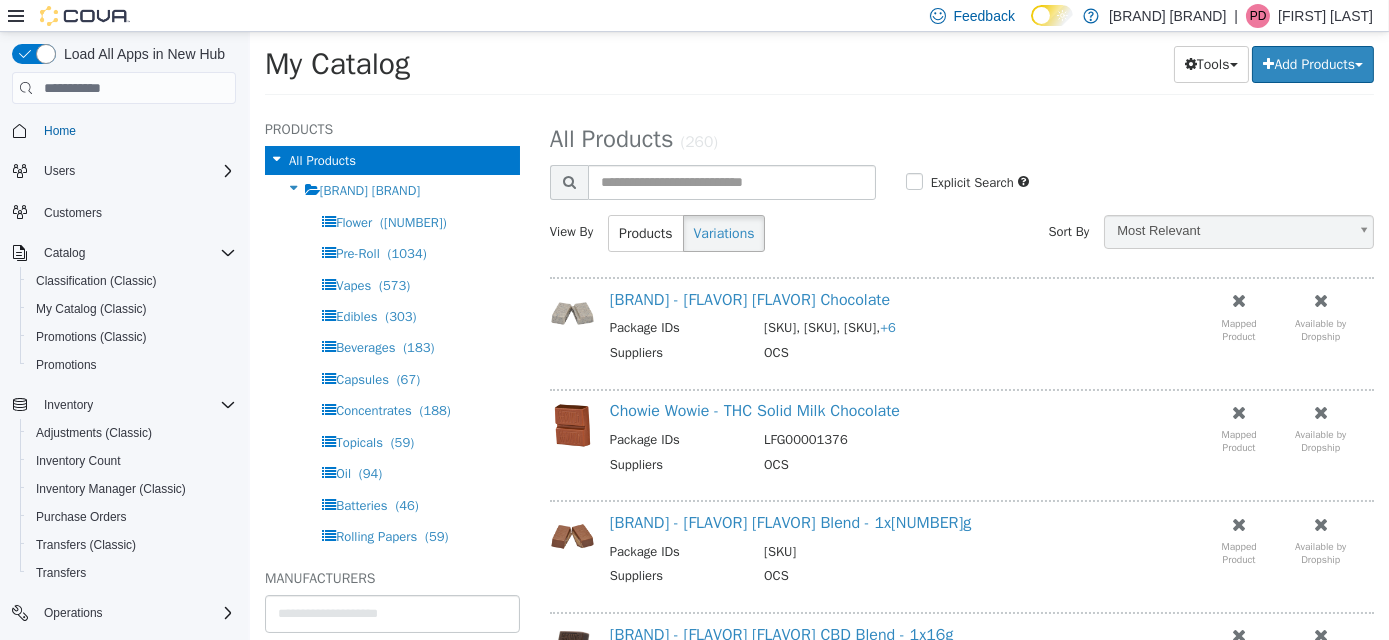 select on "**********" 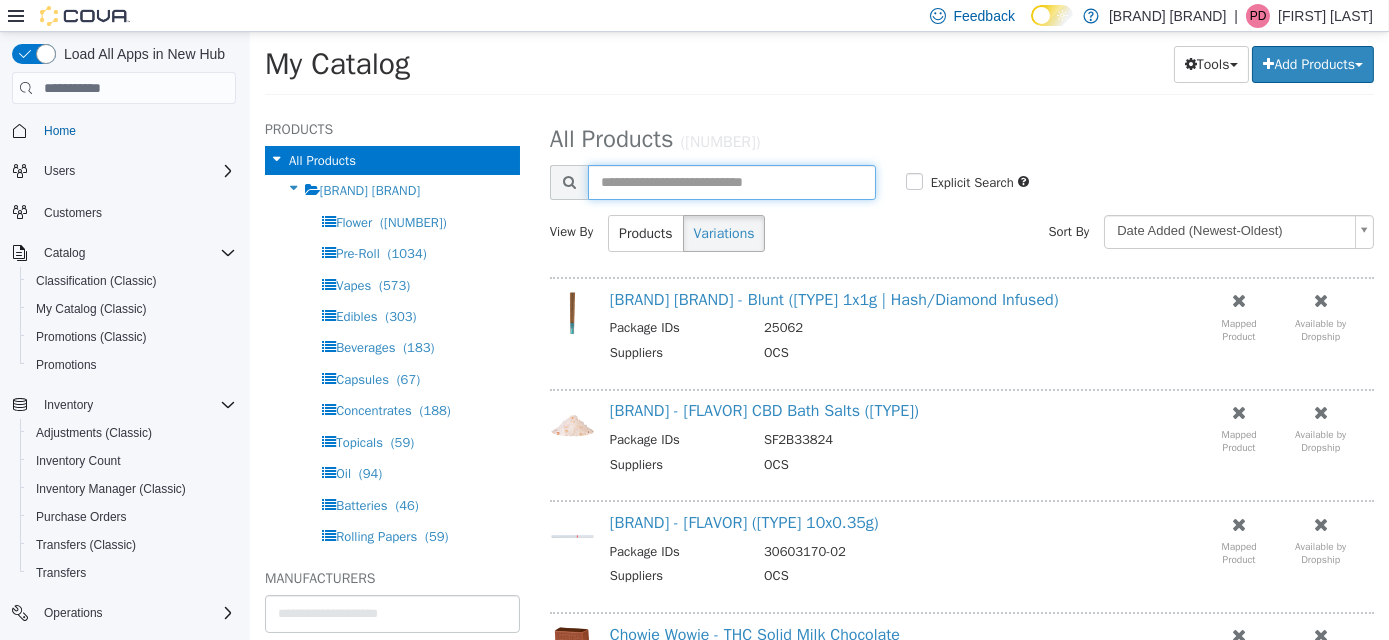 click at bounding box center [731, 182] 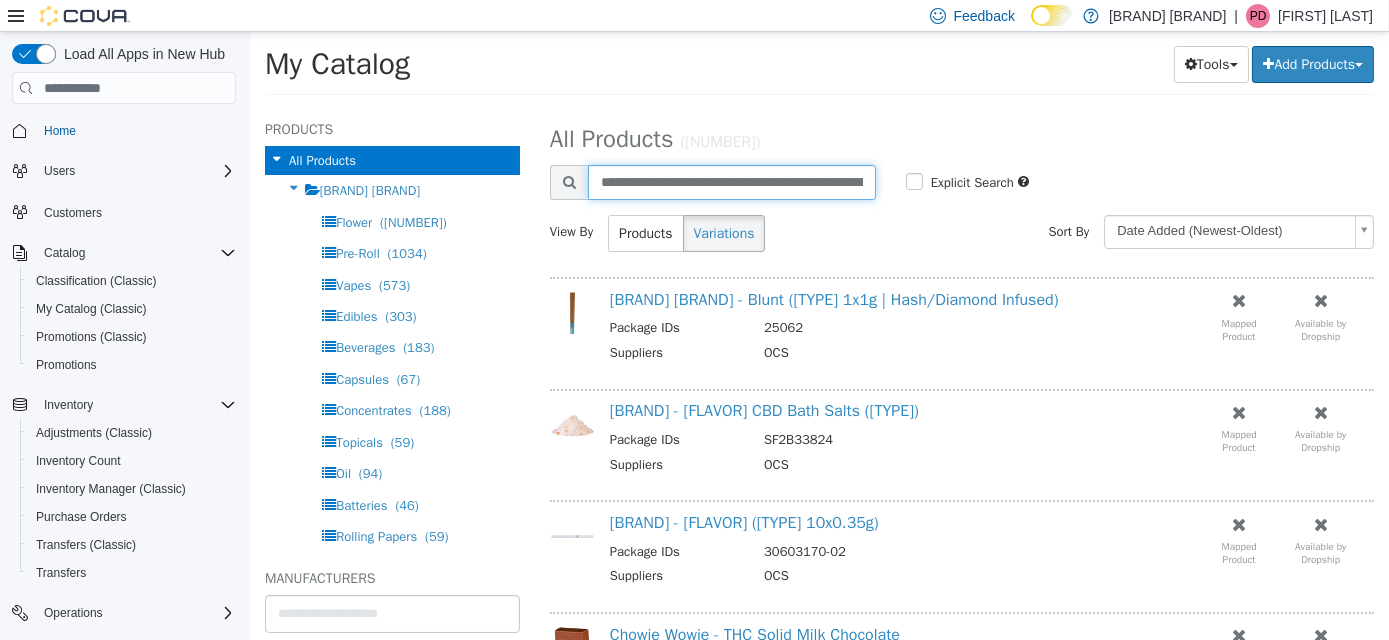 scroll, scrollTop: 0, scrollLeft: 125, axis: horizontal 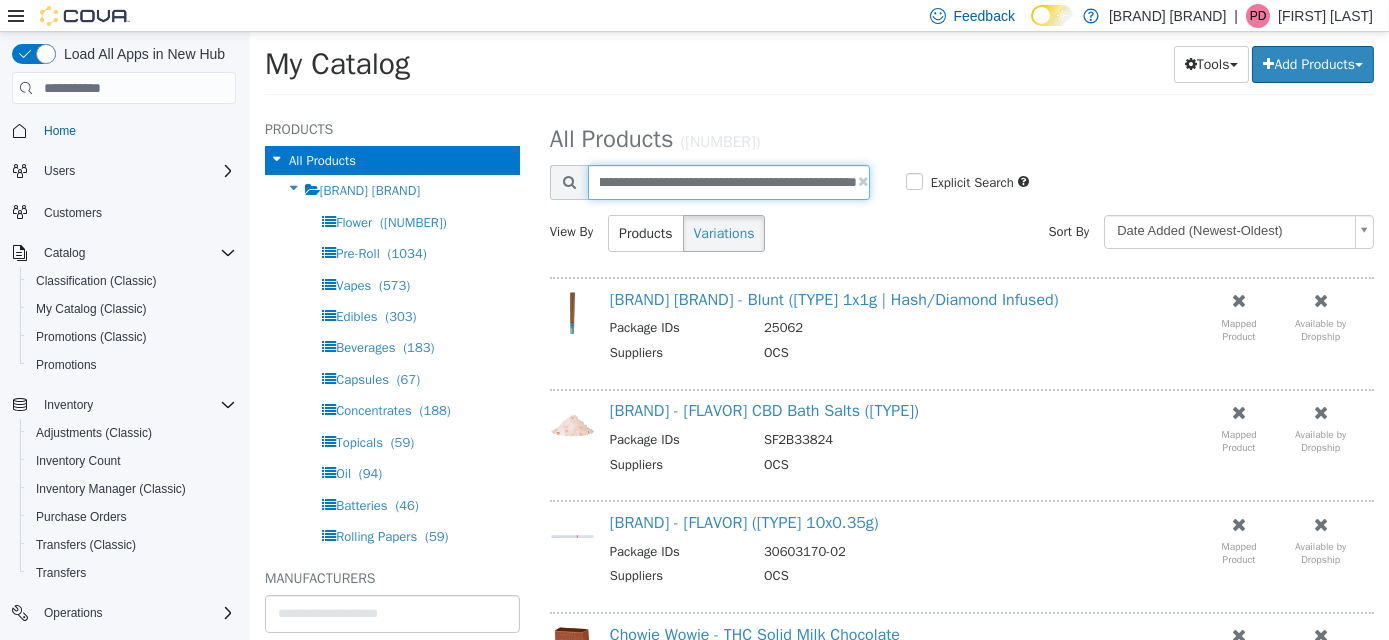 type on "**********" 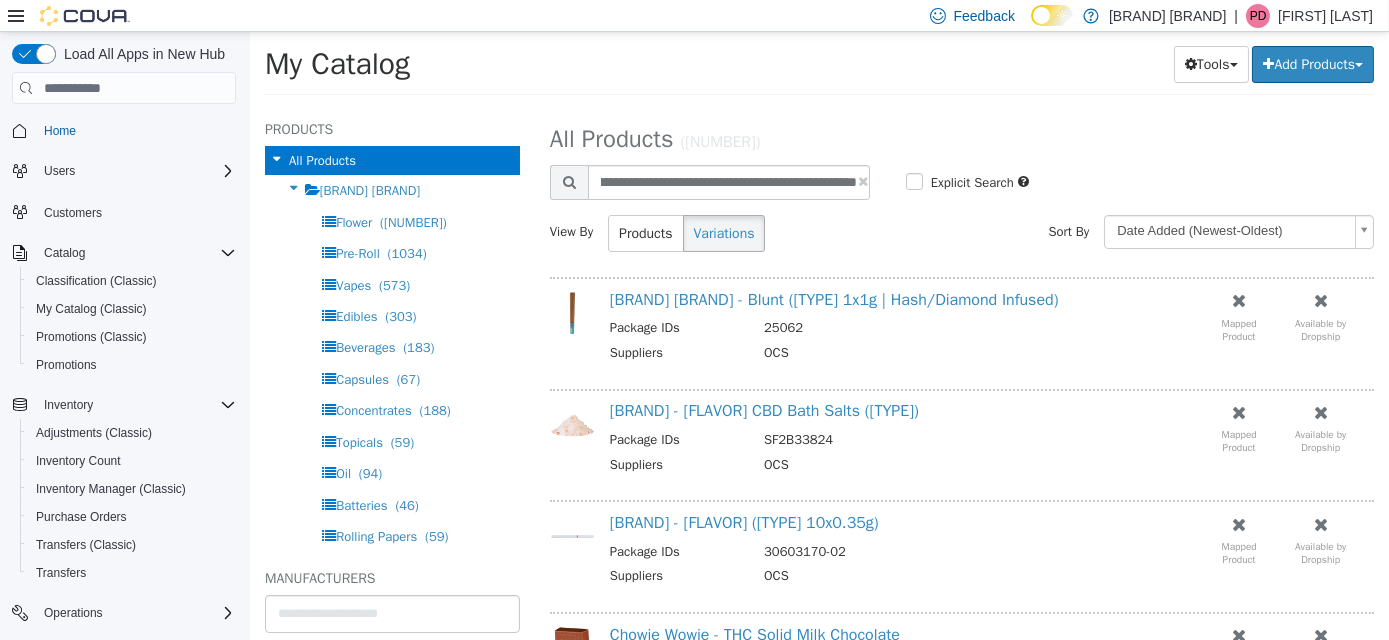 select on "**********" 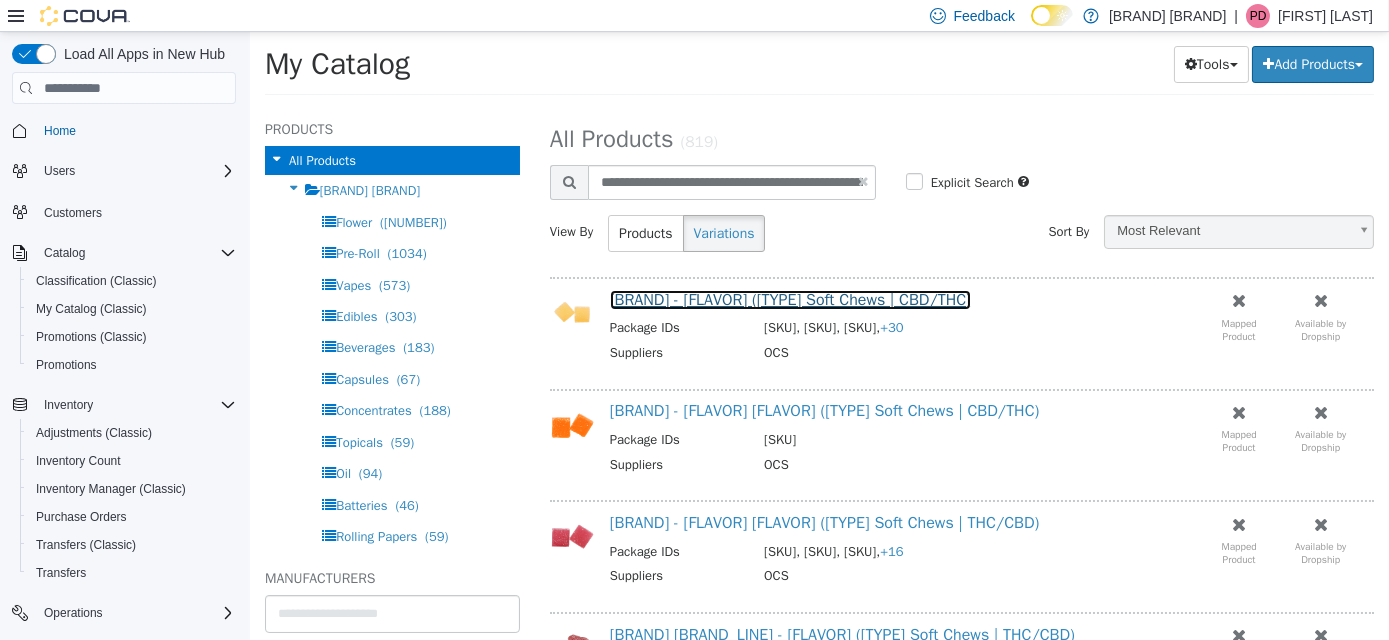 click on "[BRAND] - [FLAVOR] ([TYPE] Soft Chews | CBD/THC)" at bounding box center [789, 300] 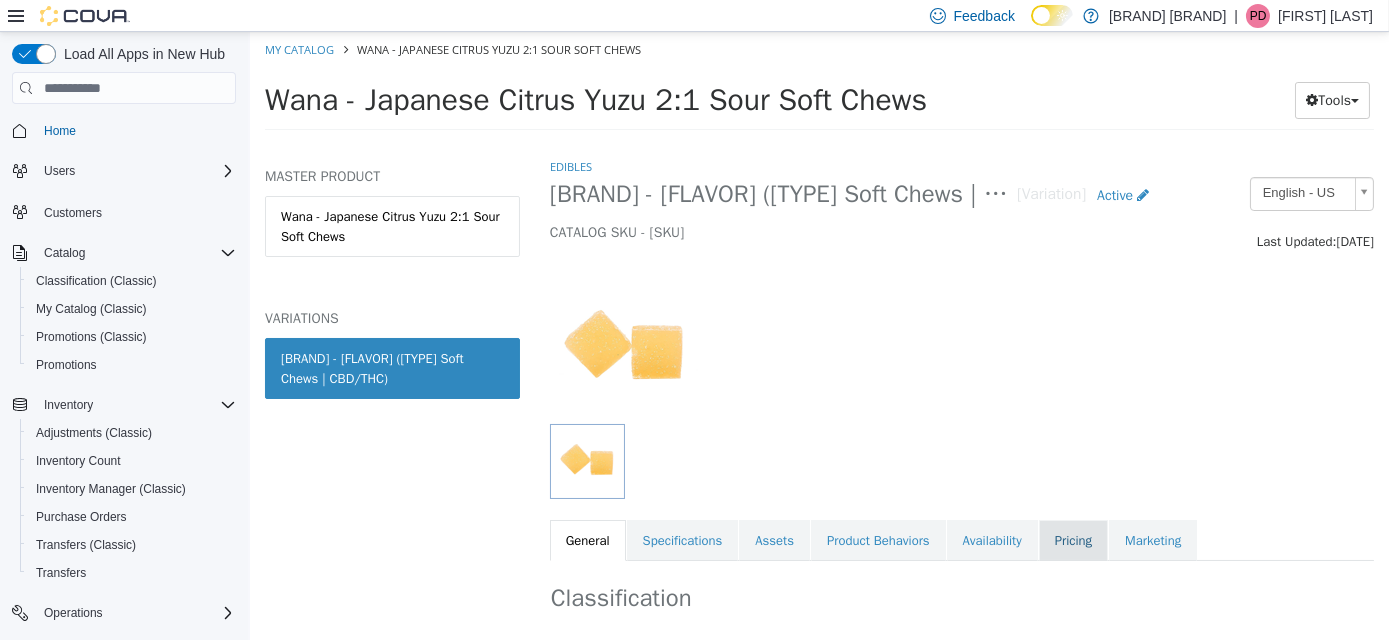 click on "Pricing" at bounding box center (1072, 541) 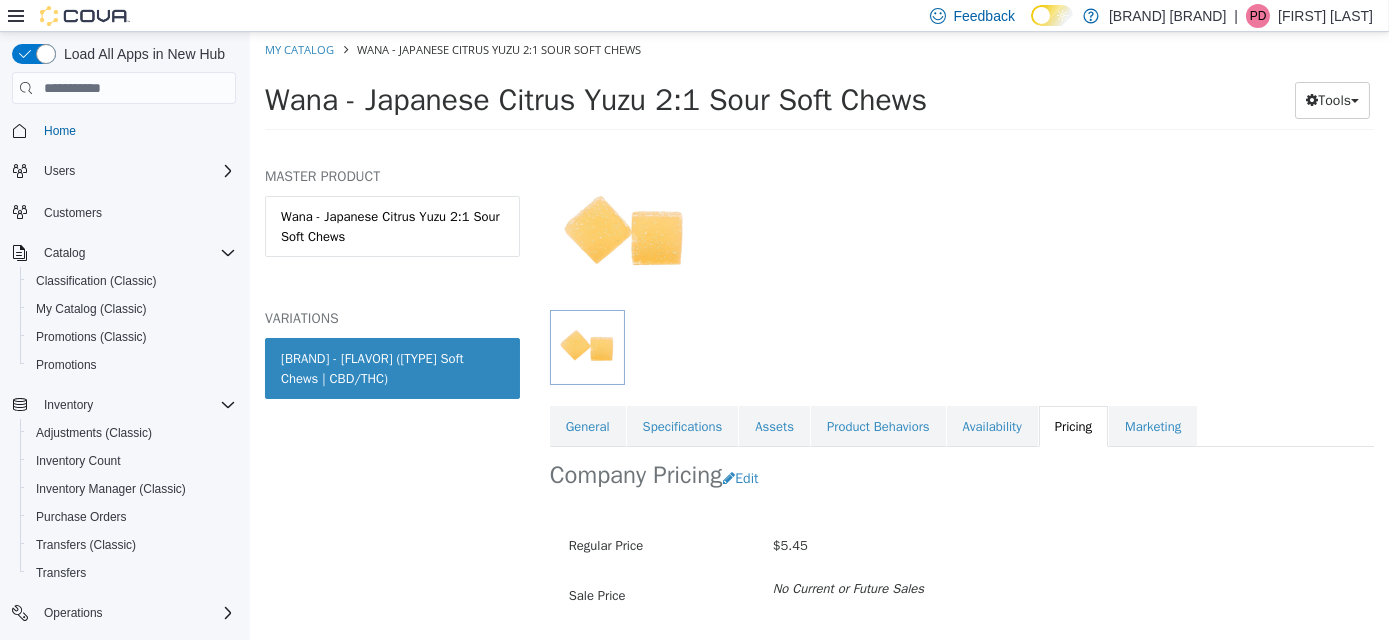 scroll, scrollTop: 232, scrollLeft: 0, axis: vertical 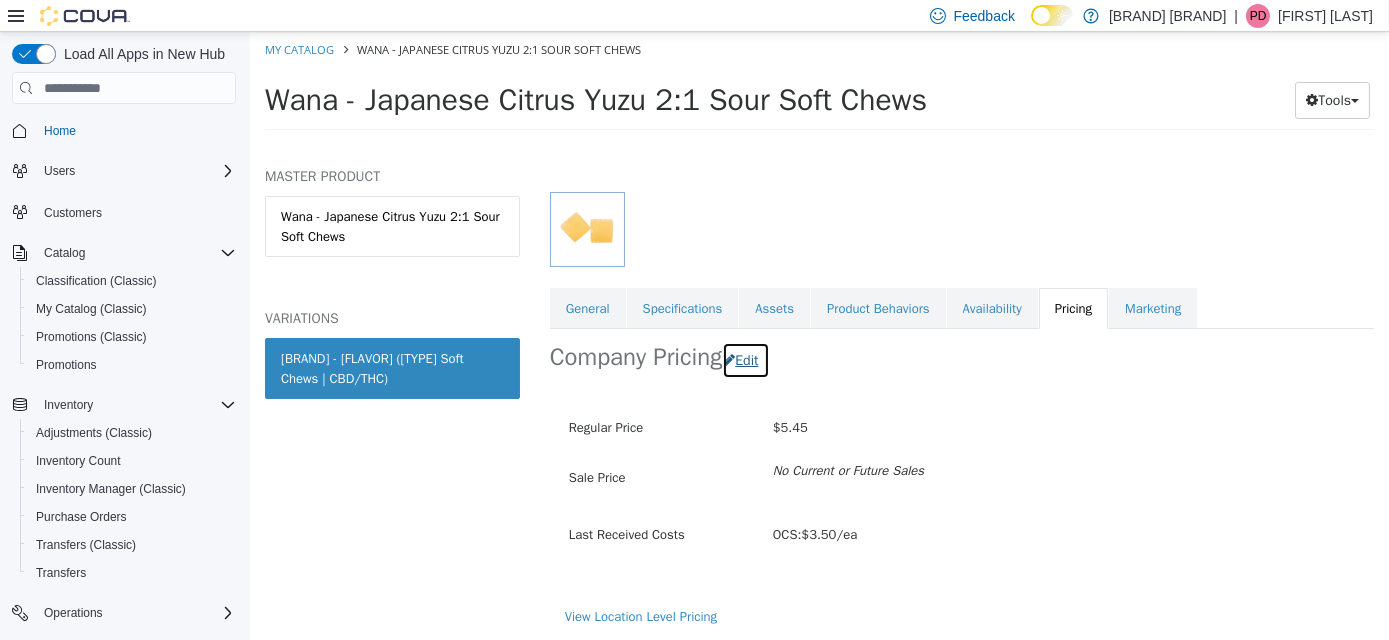 click on "Edit" at bounding box center [744, 360] 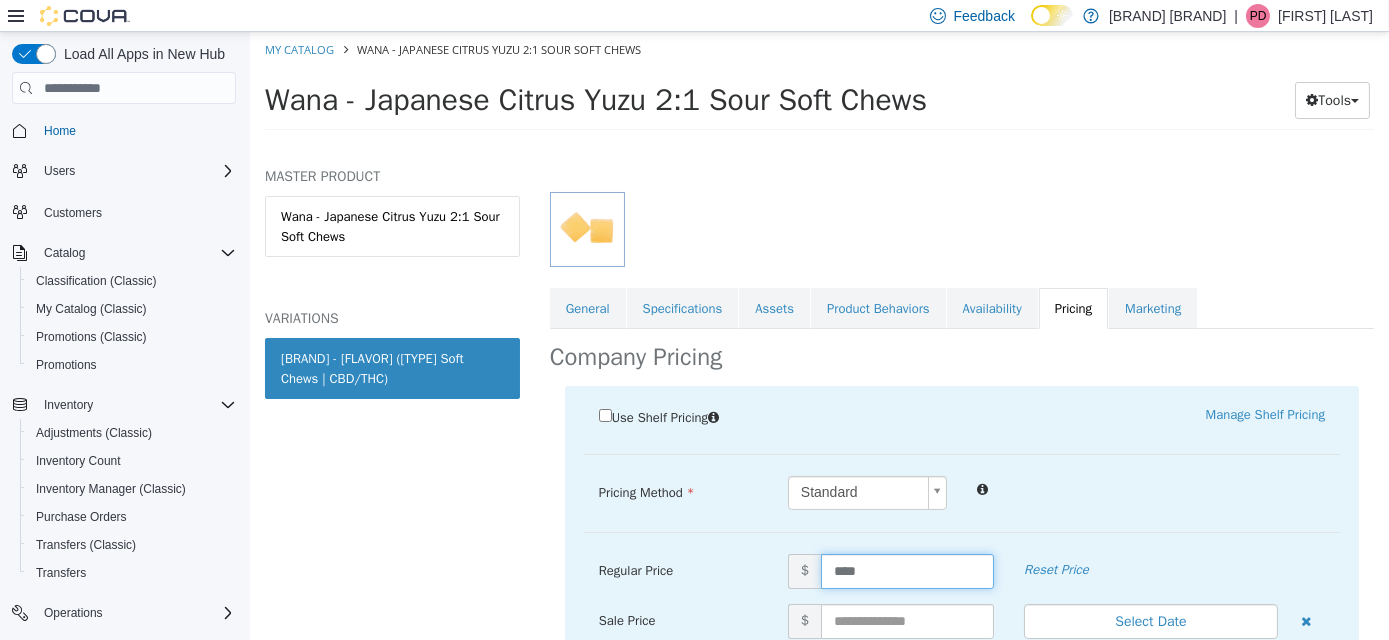drag, startPoint x: 864, startPoint y: 573, endPoint x: 804, endPoint y: 579, distance: 60.299255 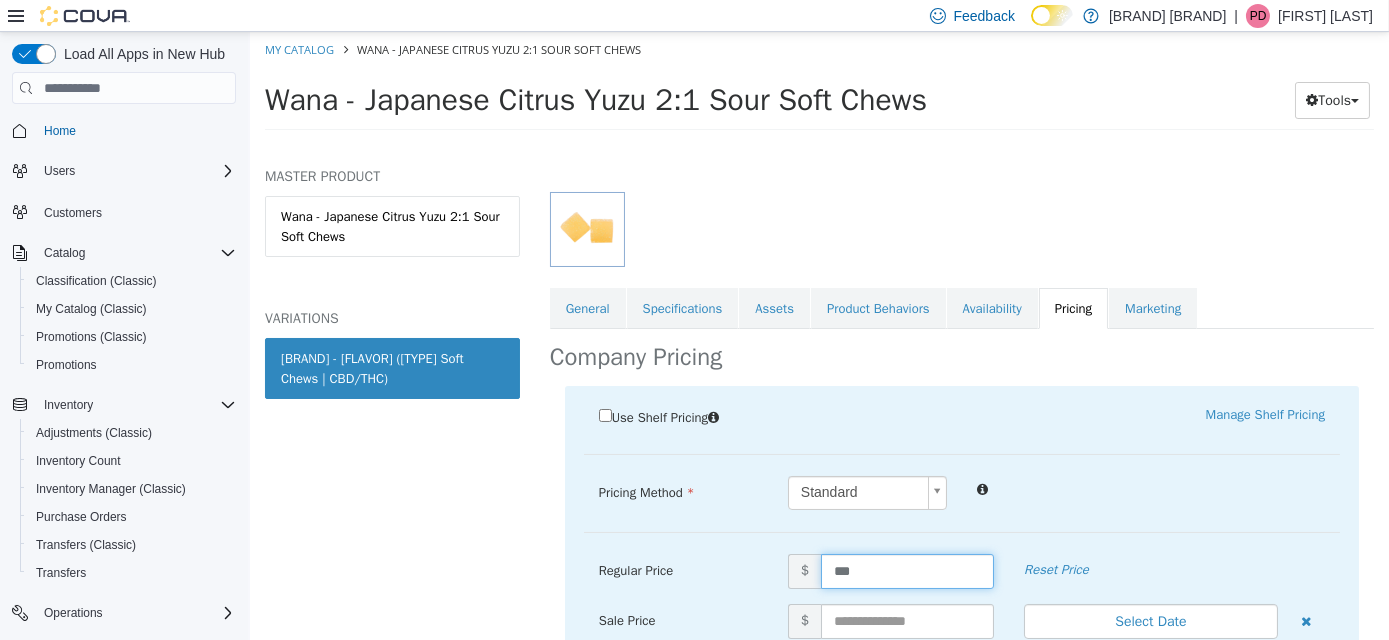 type on "****" 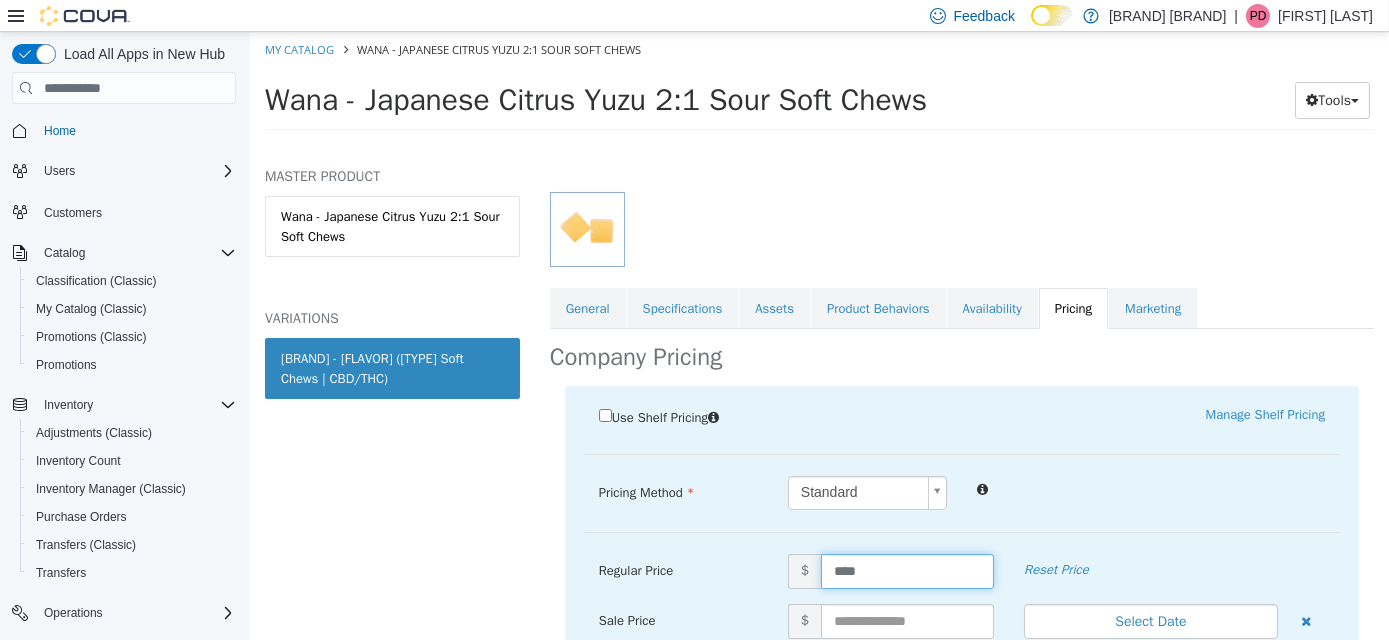 click on "****" at bounding box center (906, 571) 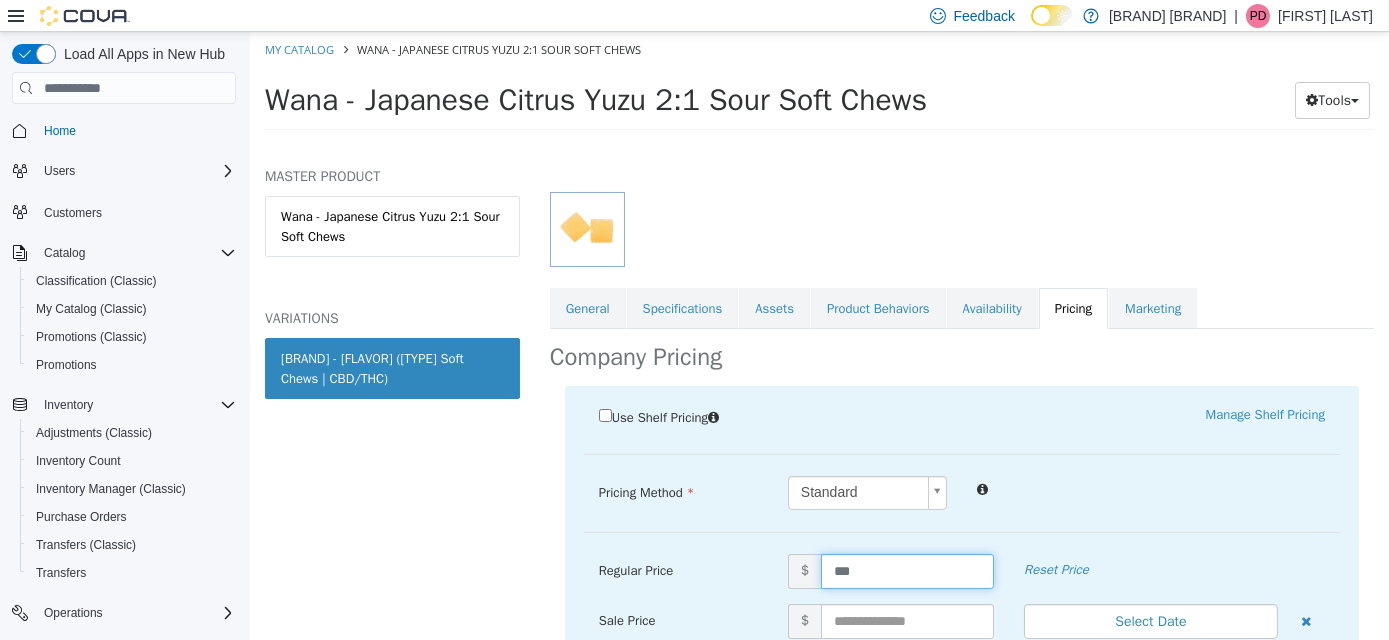 type on "****" 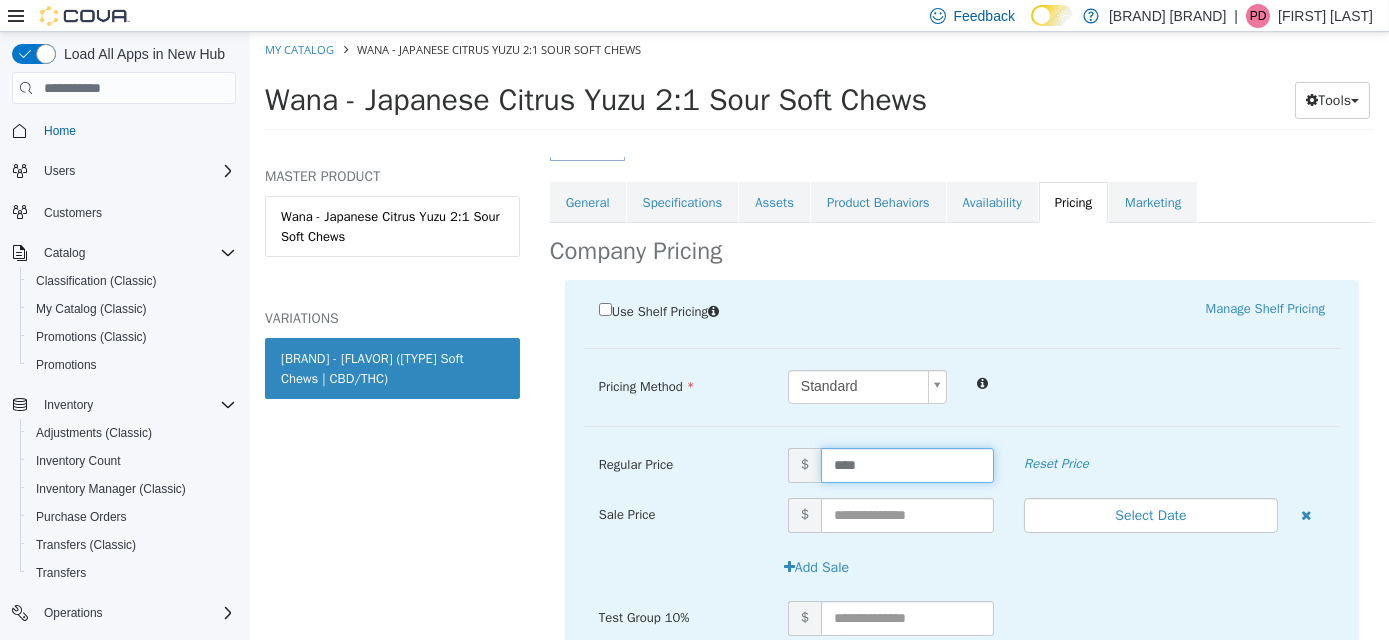 scroll, scrollTop: 457, scrollLeft: 0, axis: vertical 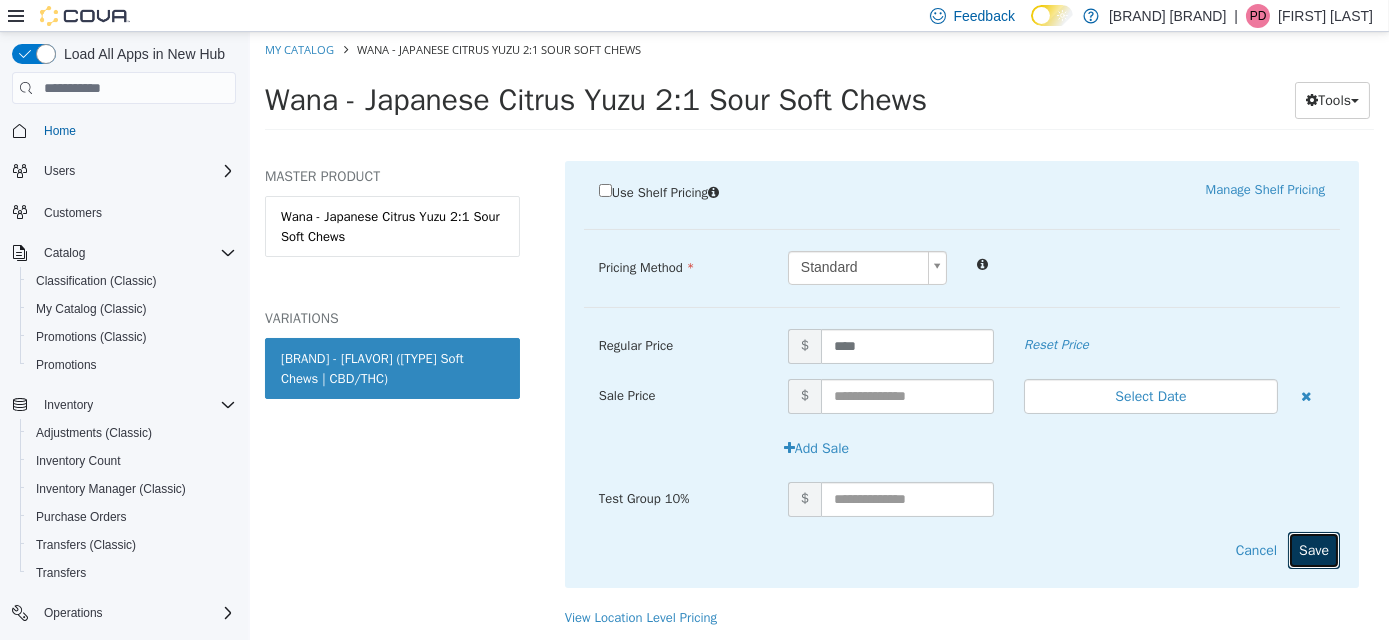 click on "Save" at bounding box center (1313, 550) 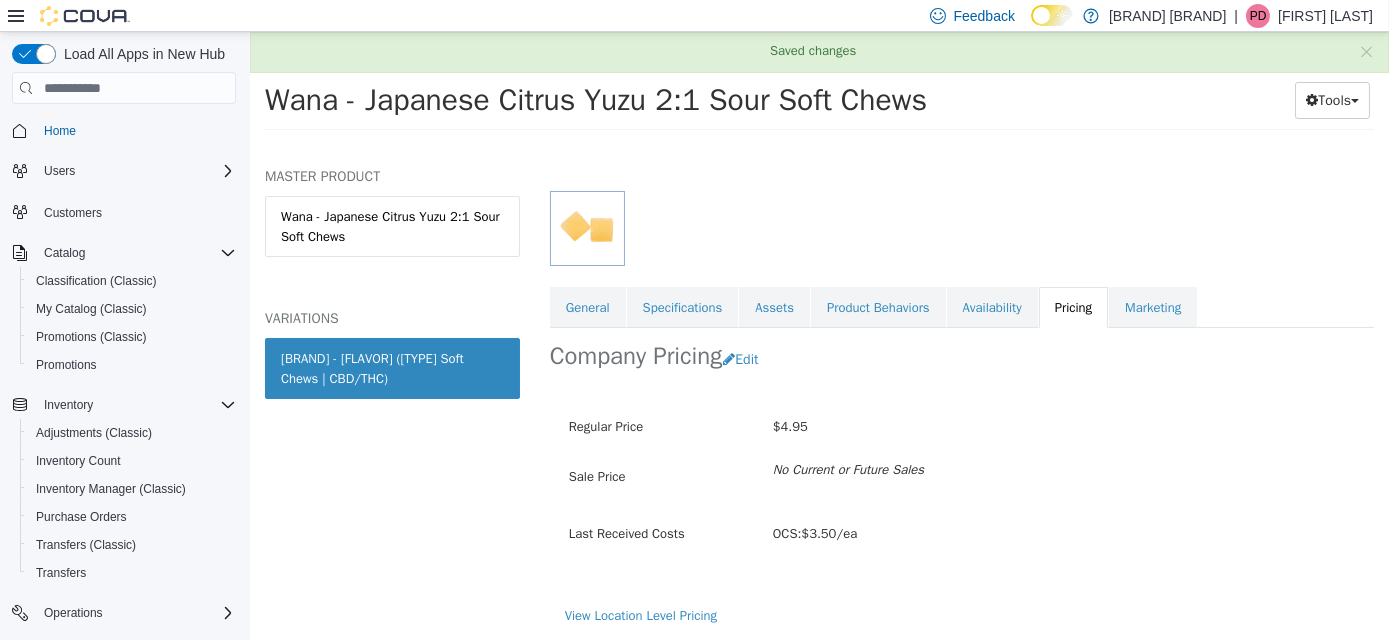 scroll, scrollTop: 232, scrollLeft: 0, axis: vertical 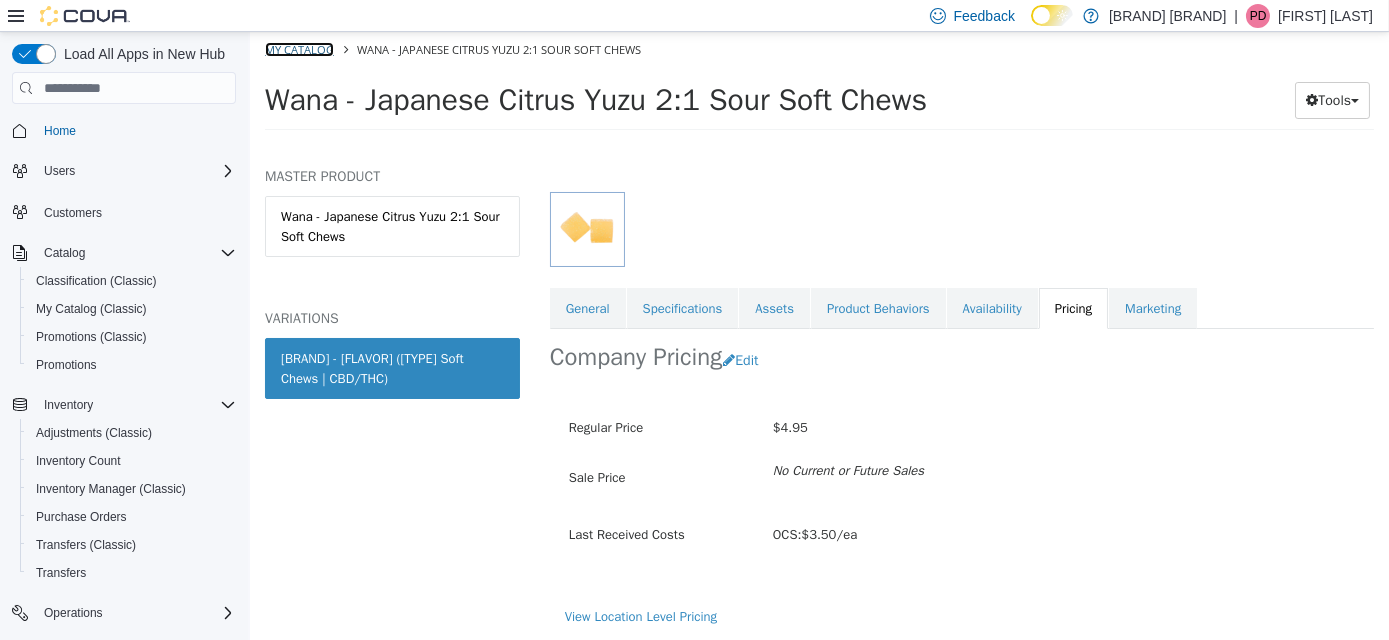 click on "My Catalog" at bounding box center [298, 49] 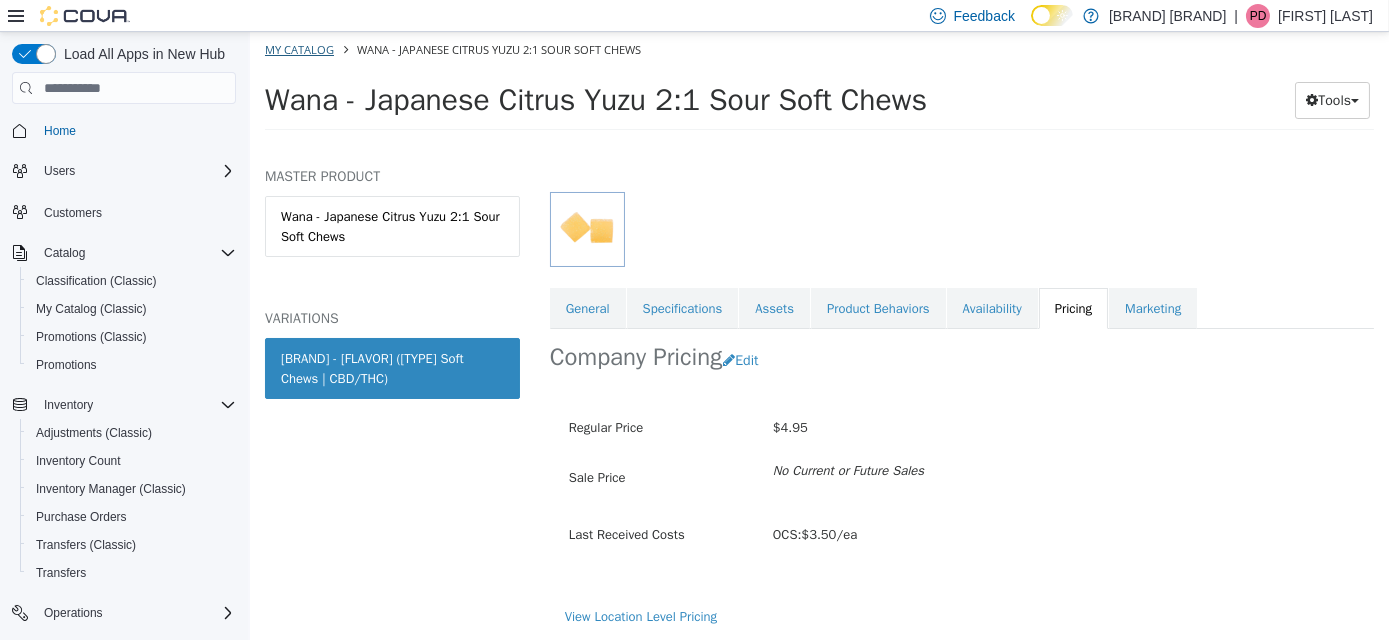 select on "**********" 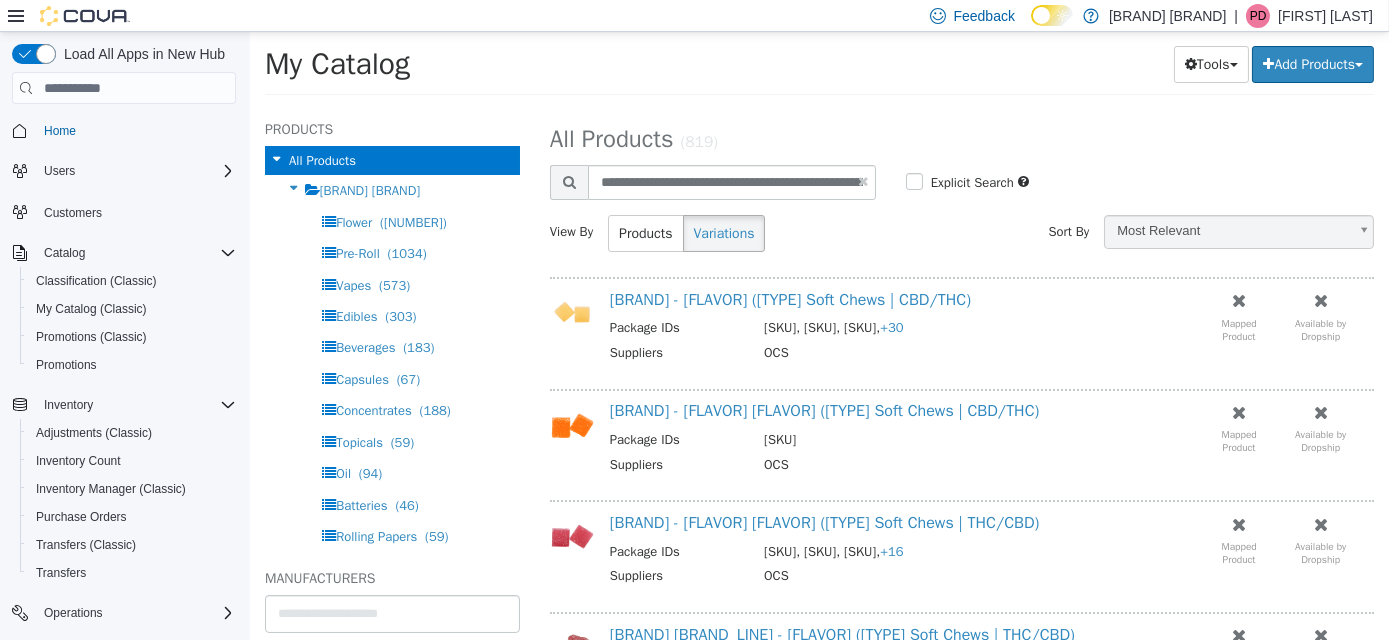 click at bounding box center (862, 181) 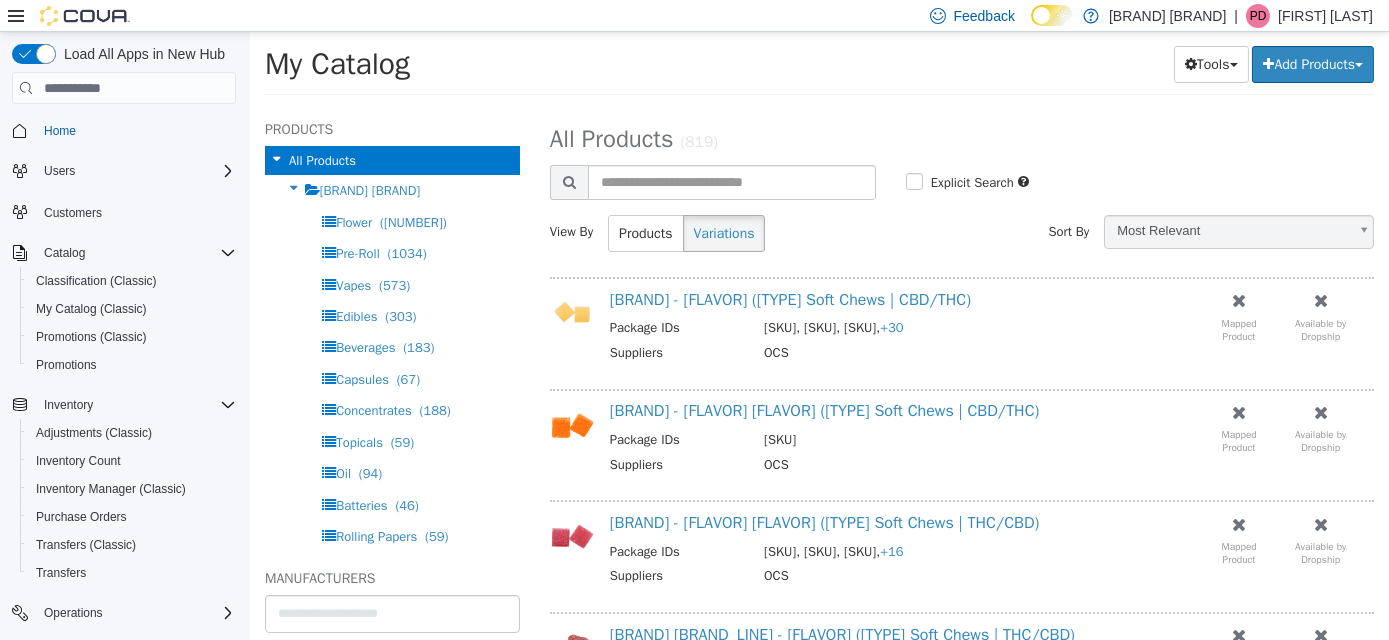 select on "**********" 